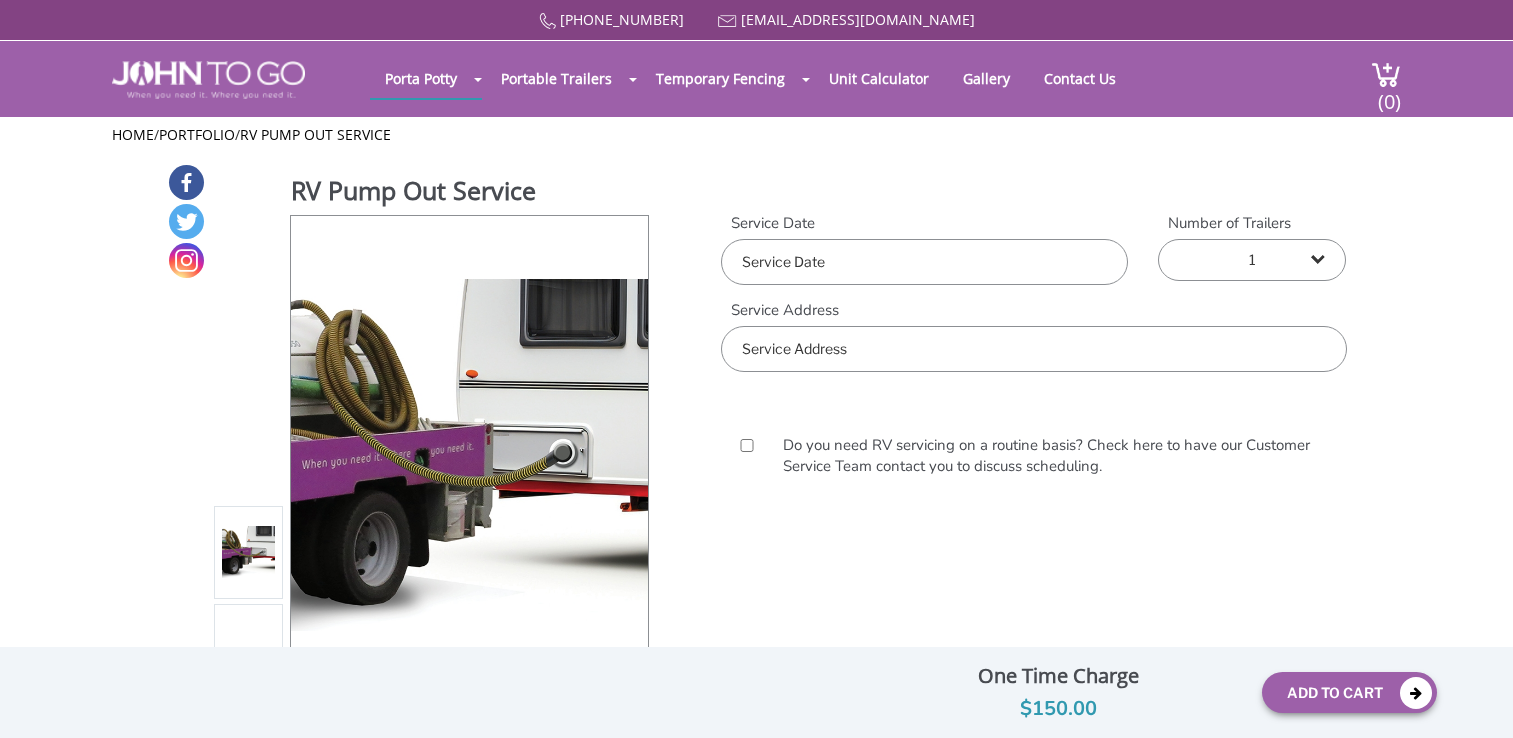 scroll, scrollTop: 0, scrollLeft: 0, axis: both 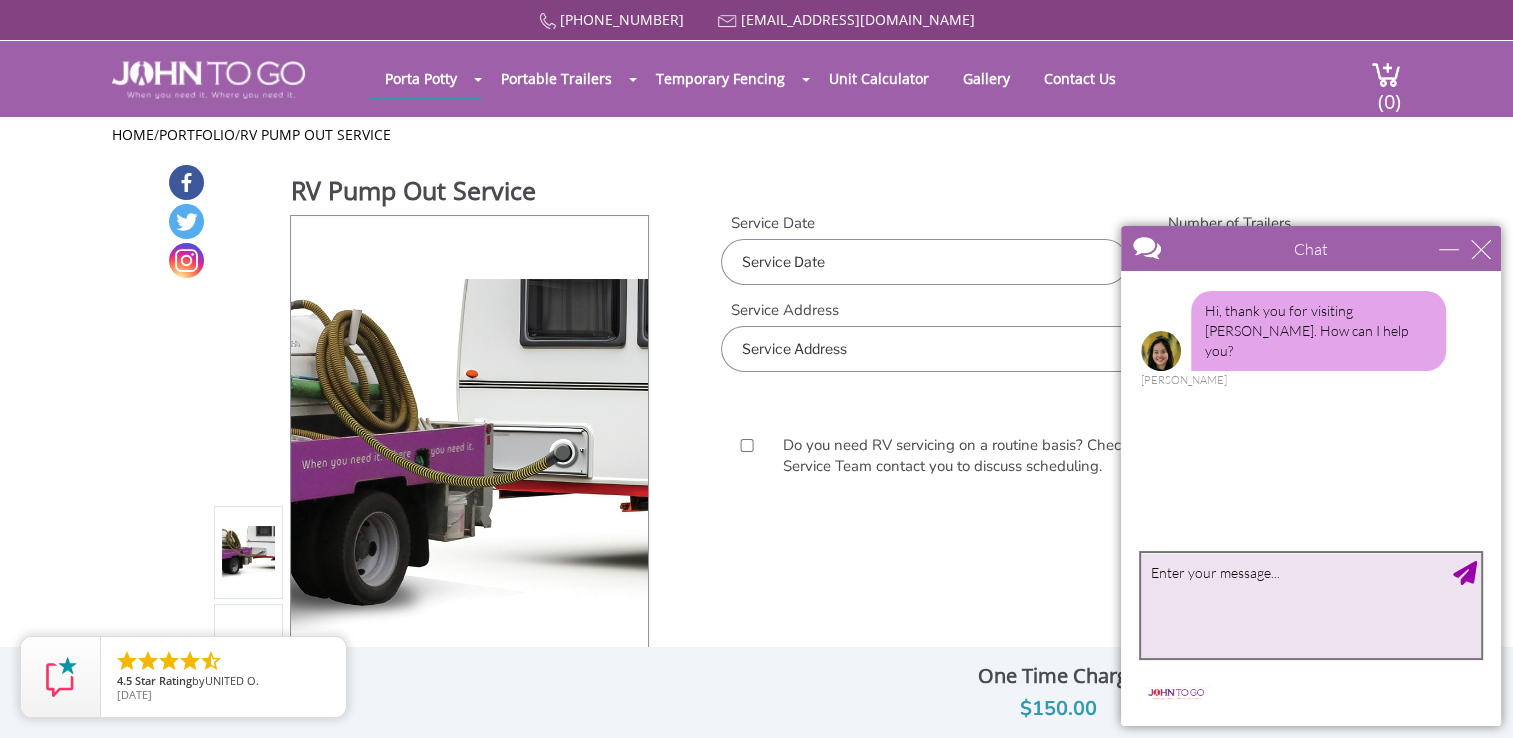 click at bounding box center [1311, 605] 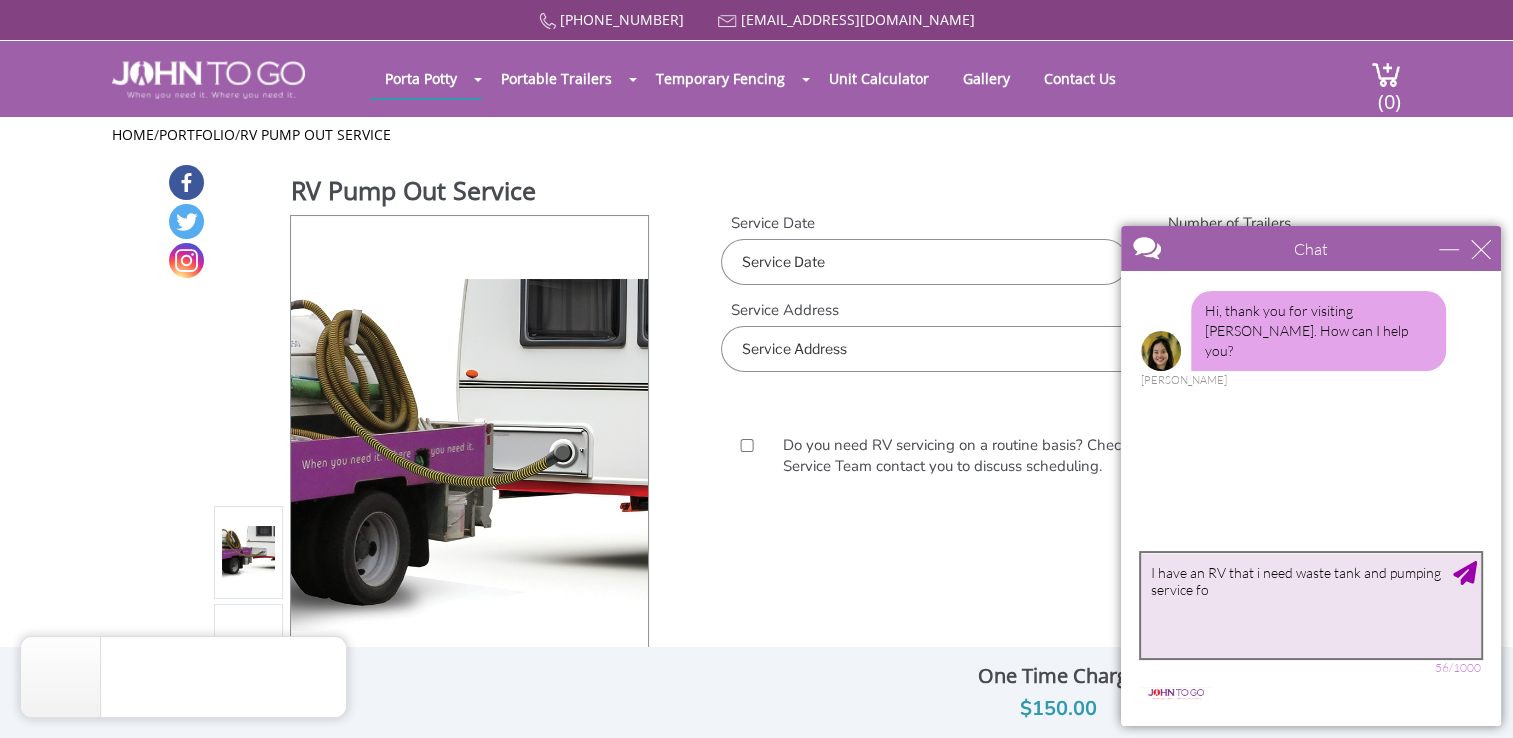 type on "I have an RV that i need waste tank and pumping service for" 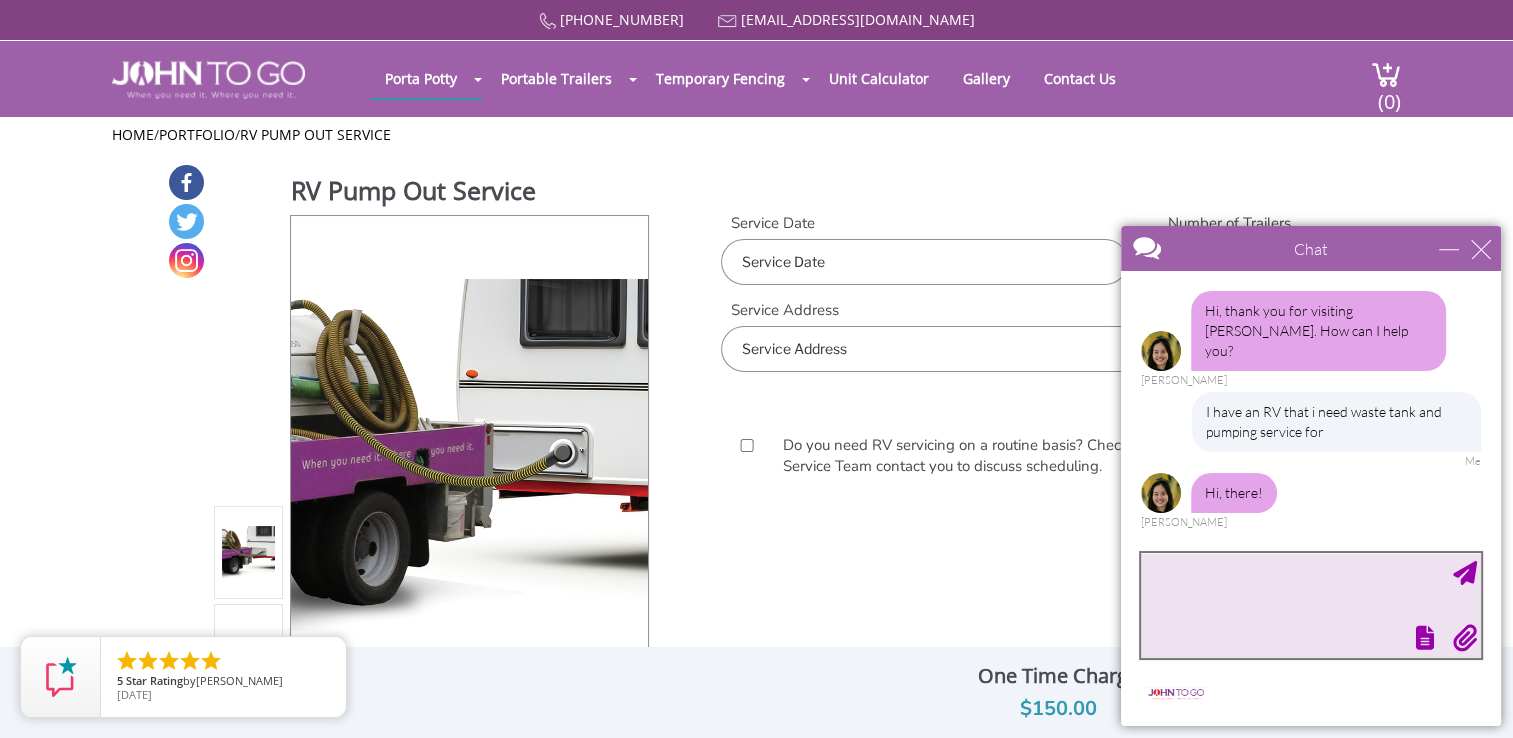 scroll, scrollTop: 52, scrollLeft: 0, axis: vertical 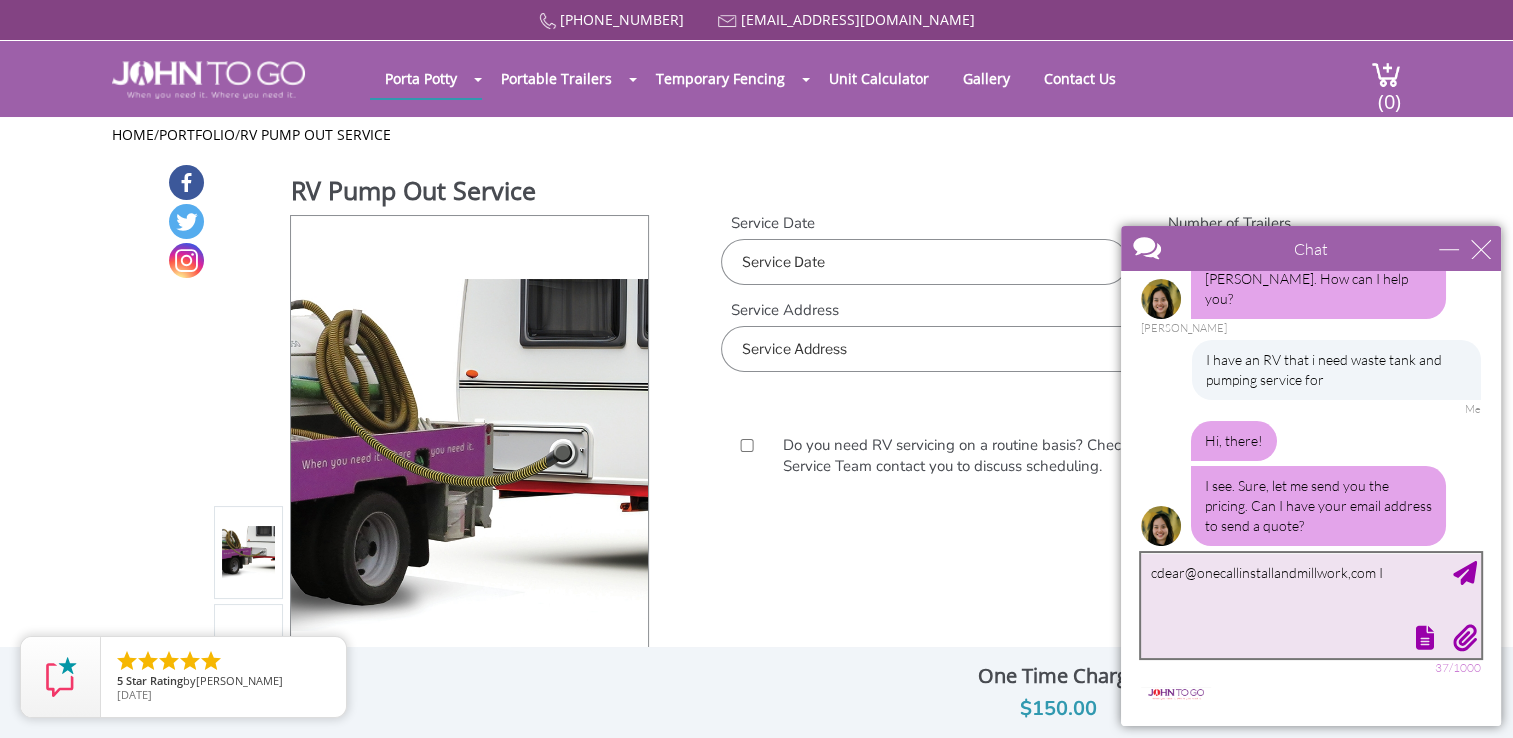 type on "cdear@onecallinstallandmillwork,com" 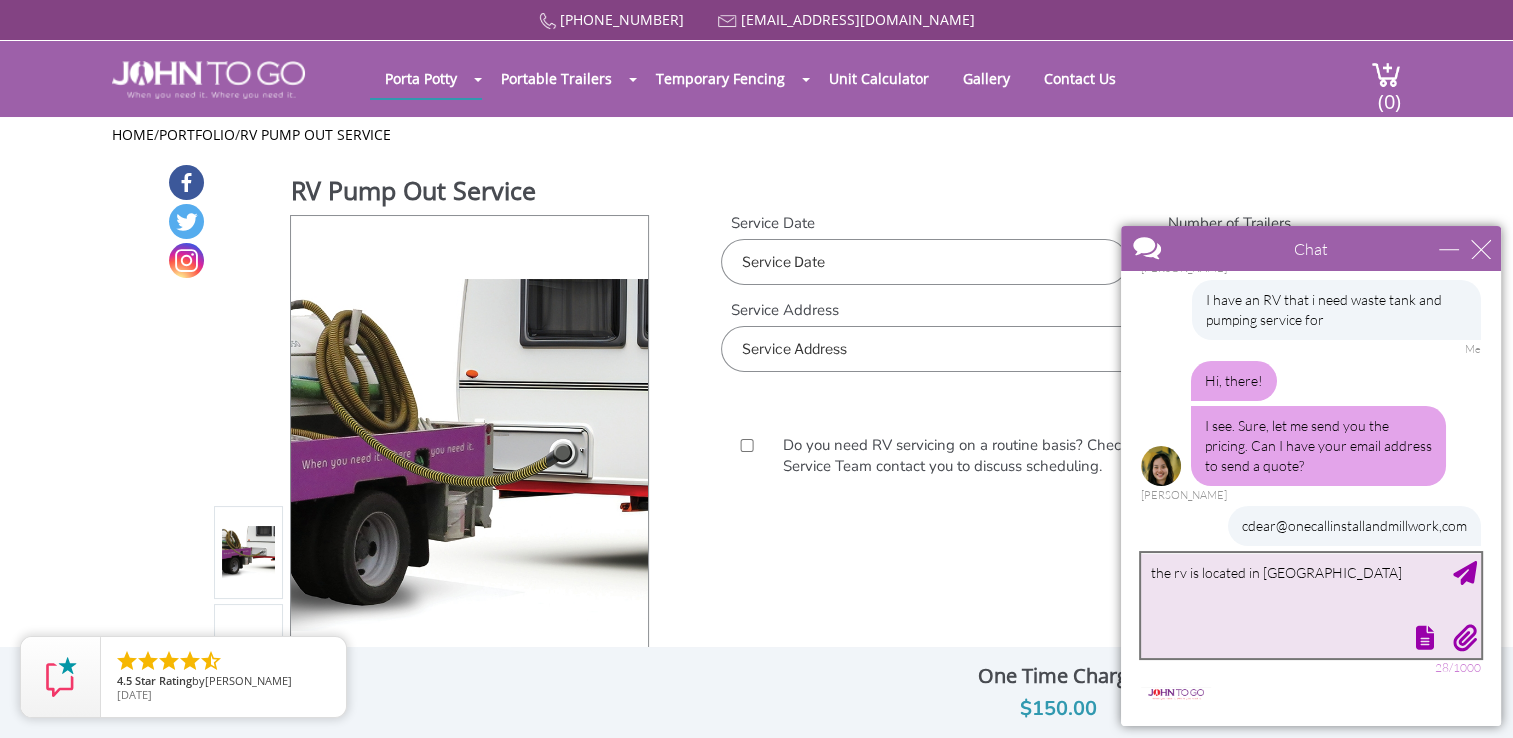 scroll, scrollTop: 173, scrollLeft: 0, axis: vertical 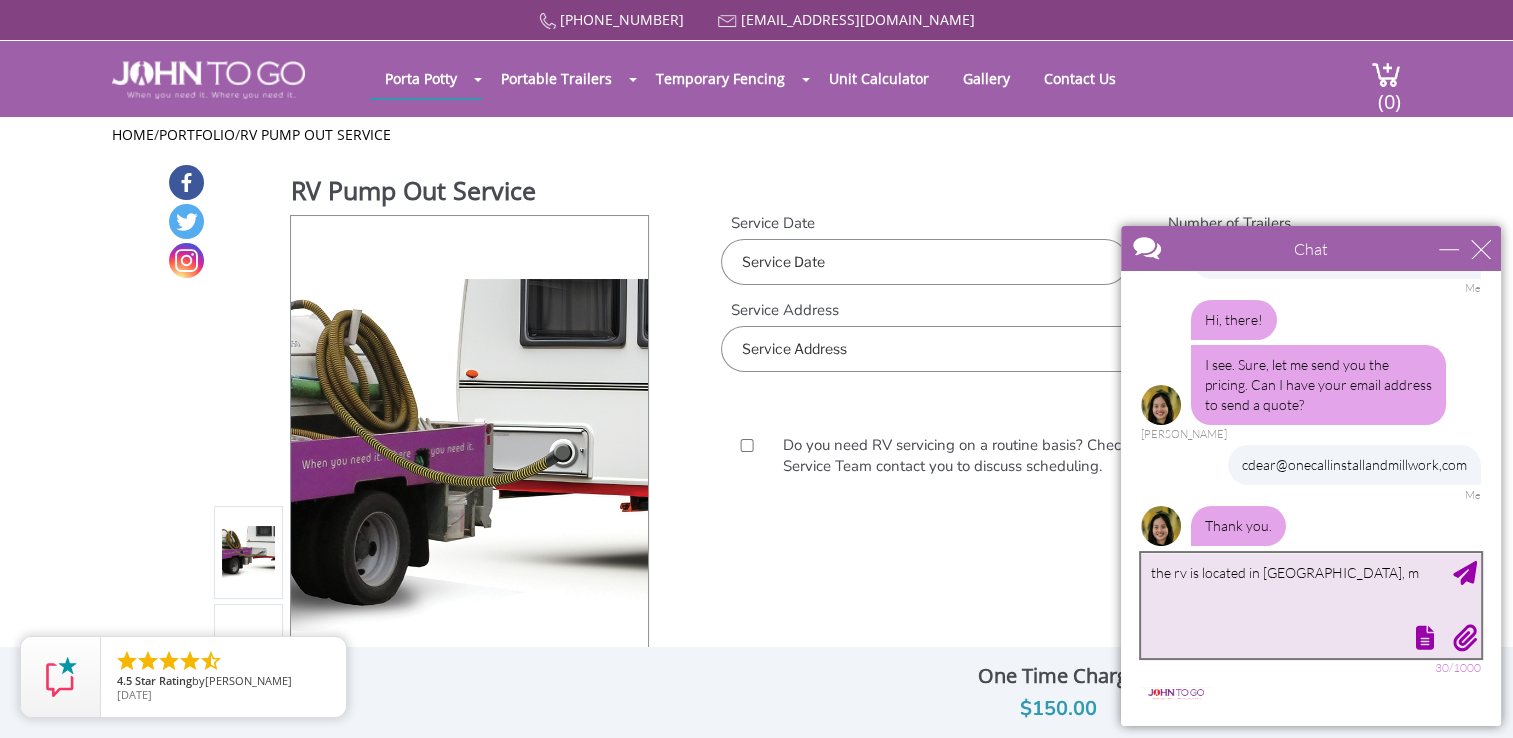 type on "the rv is located in jackson, ms" 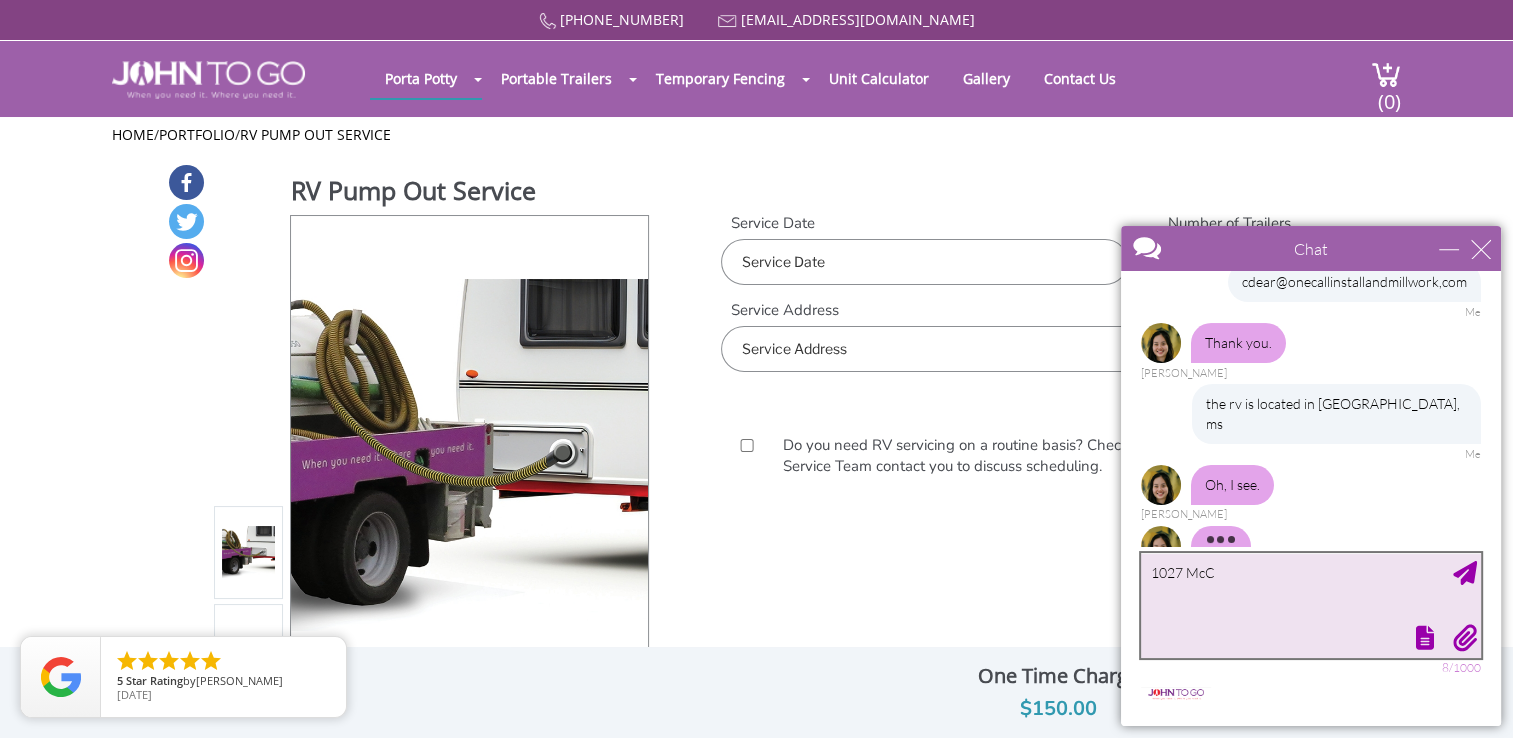 scroll, scrollTop: 295, scrollLeft: 0, axis: vertical 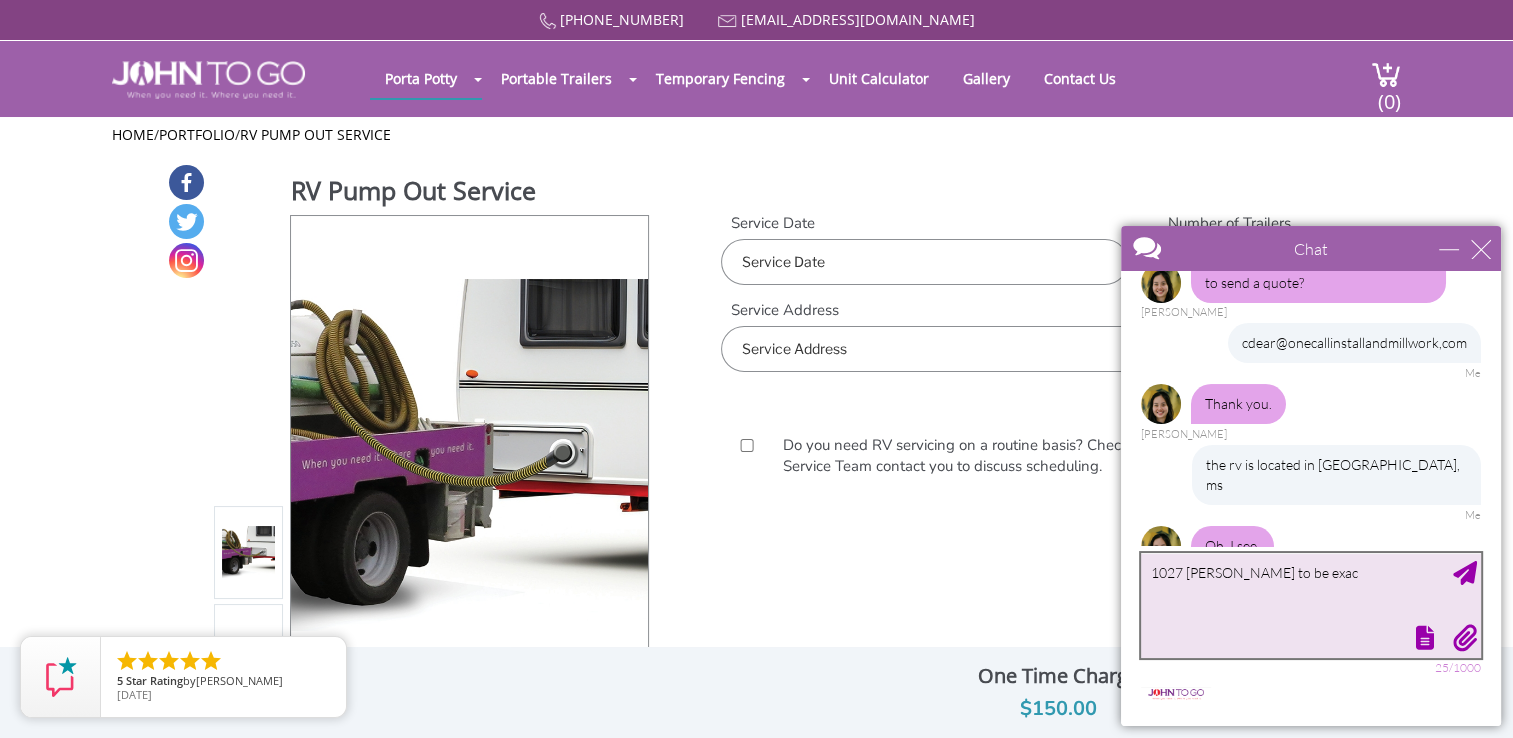type on "1027 McCluer rd to be exact" 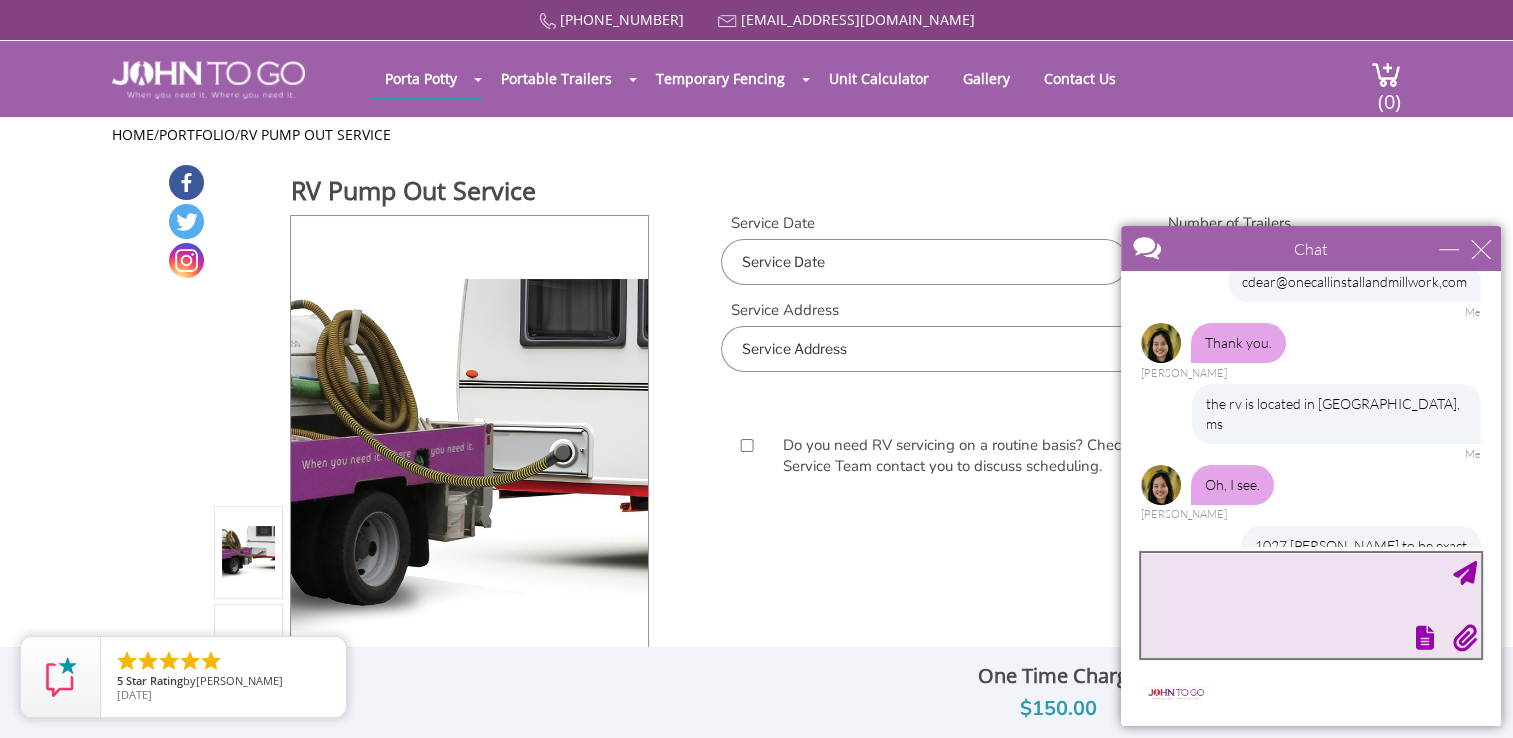 scroll, scrollTop: 416, scrollLeft: 0, axis: vertical 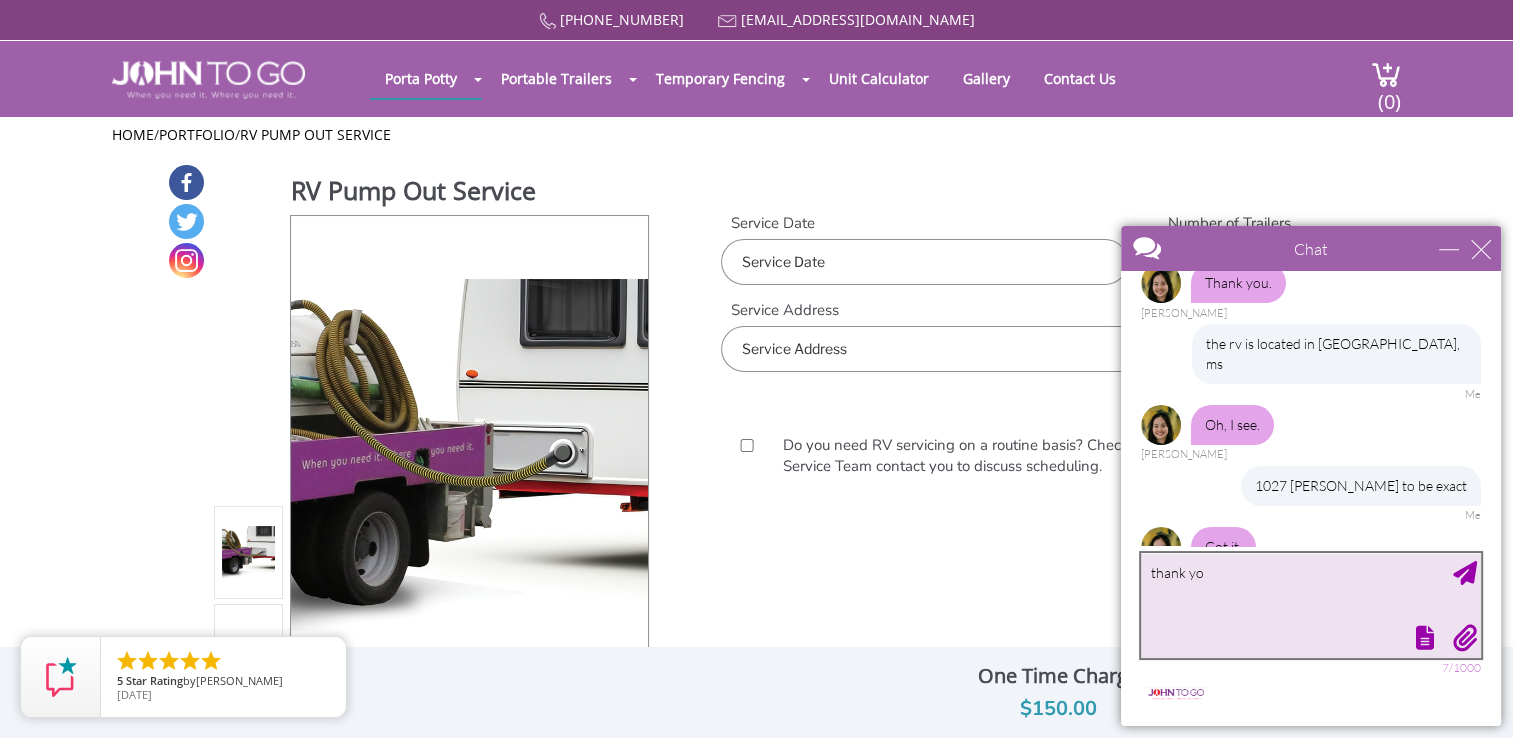 type on "thank you" 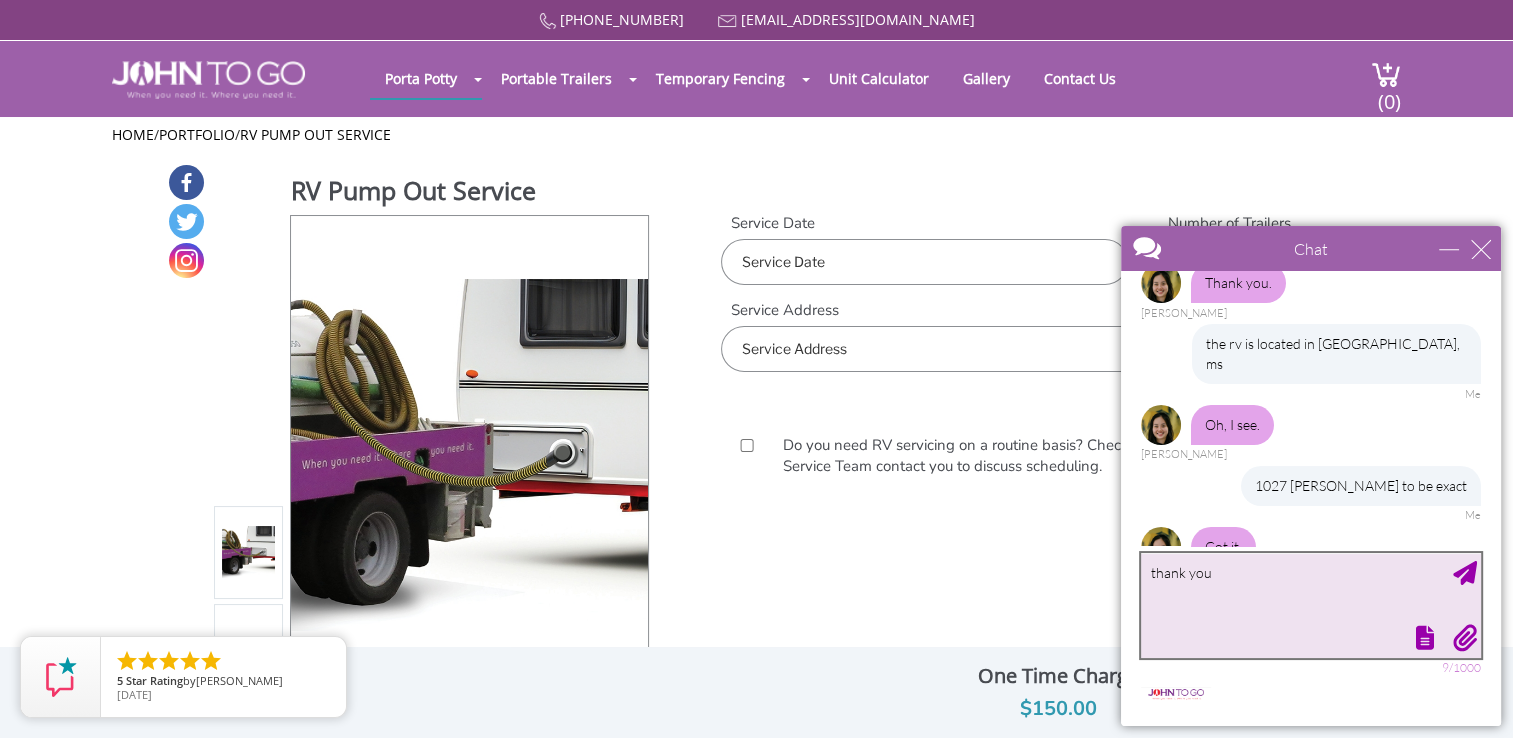 type 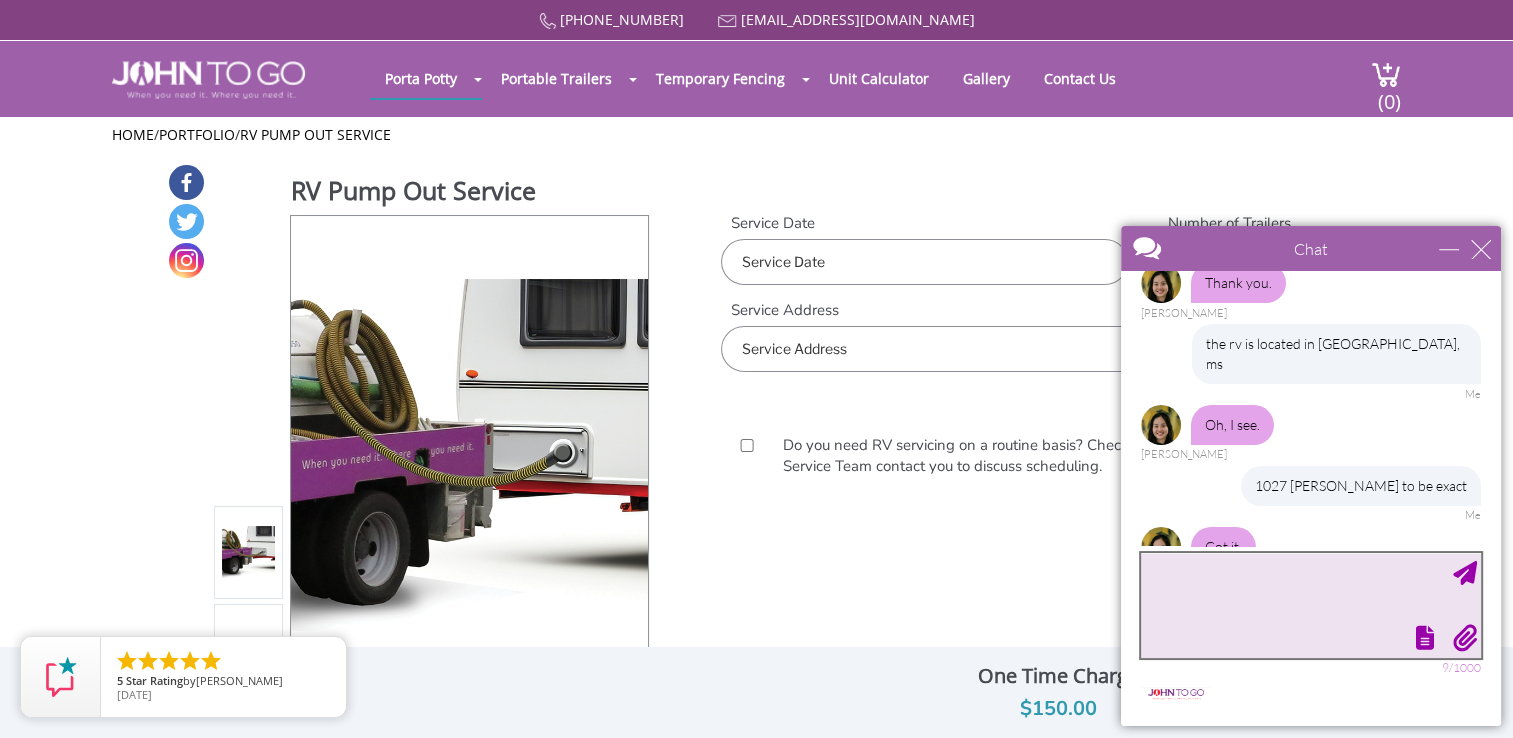 scroll, scrollTop: 477, scrollLeft: 0, axis: vertical 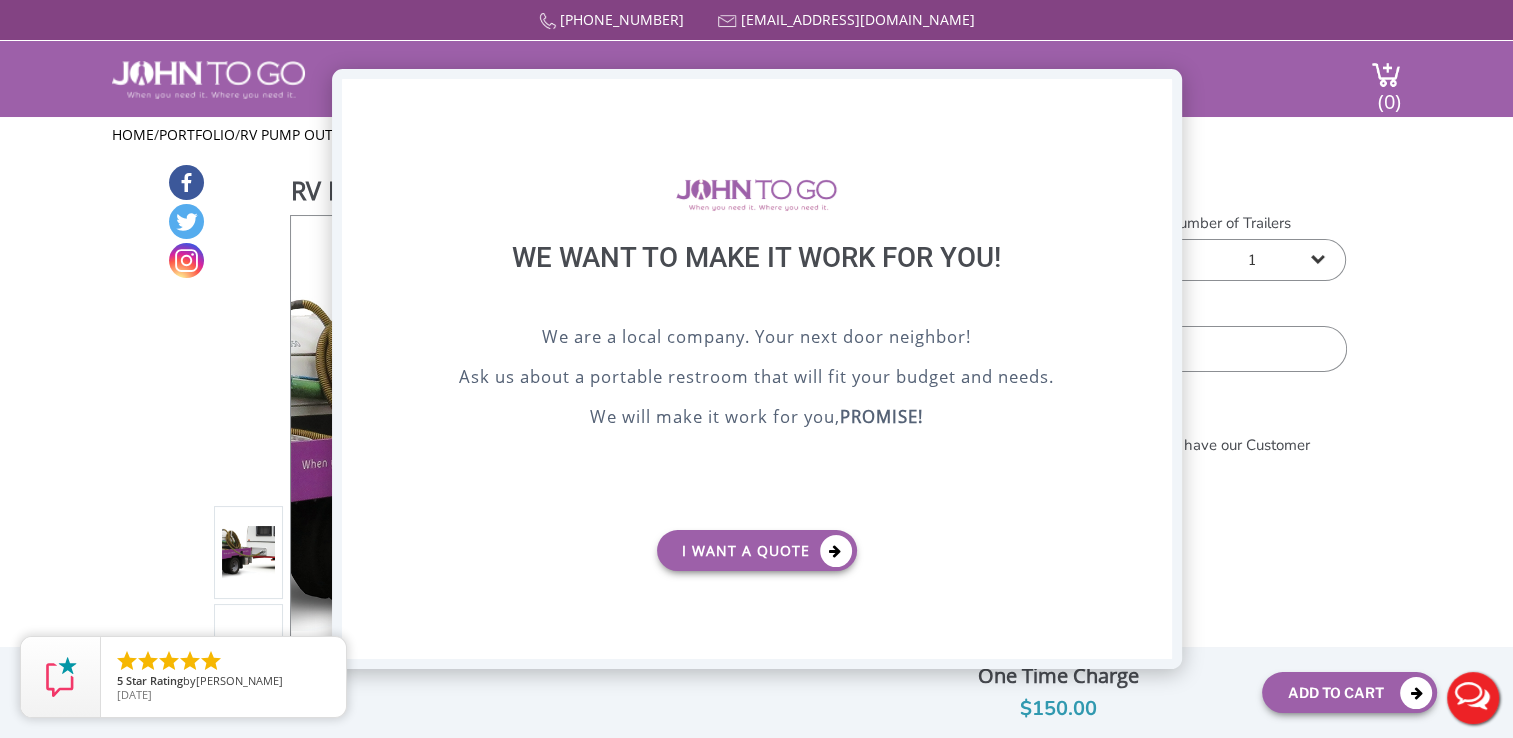 click on "X" at bounding box center [1155, 96] 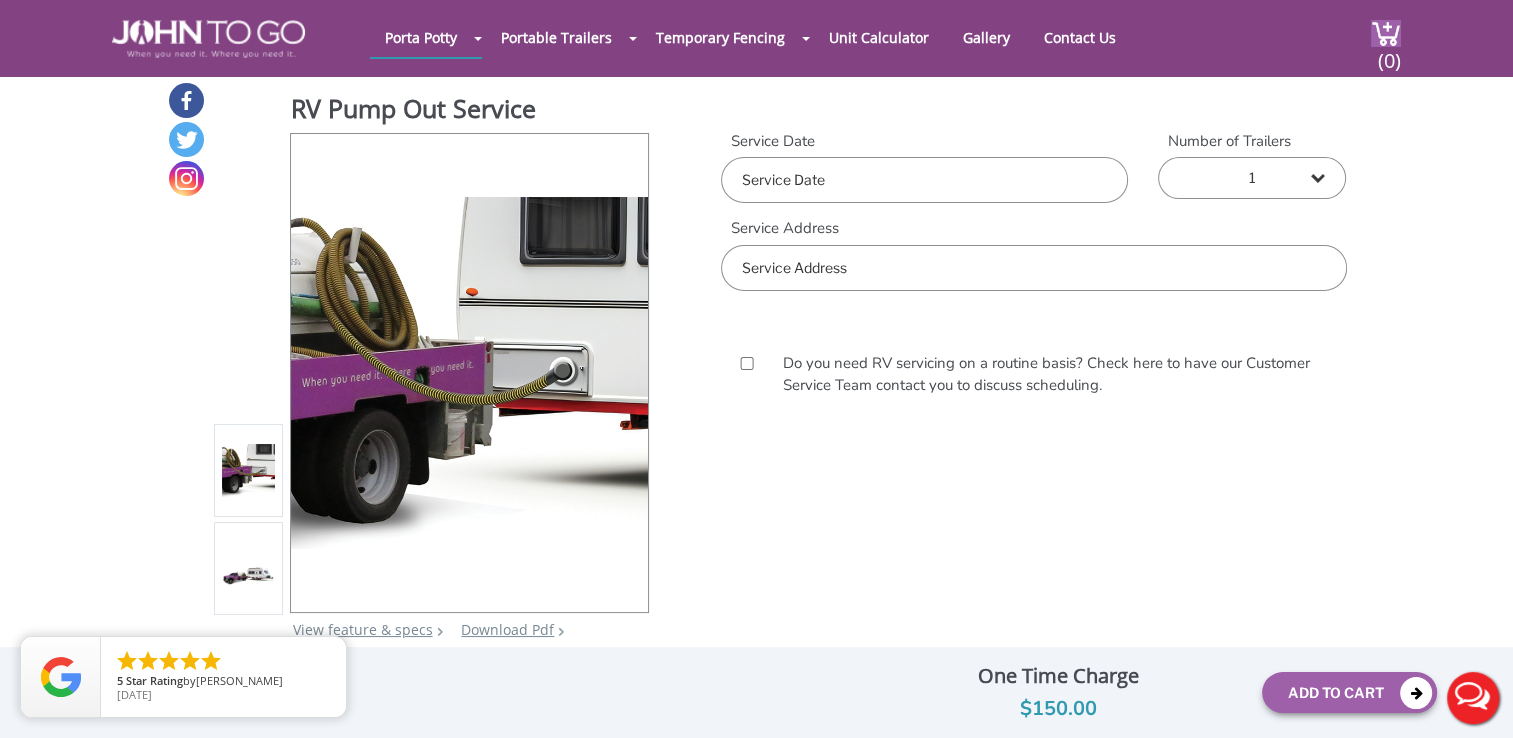 scroll, scrollTop: 0, scrollLeft: 0, axis: both 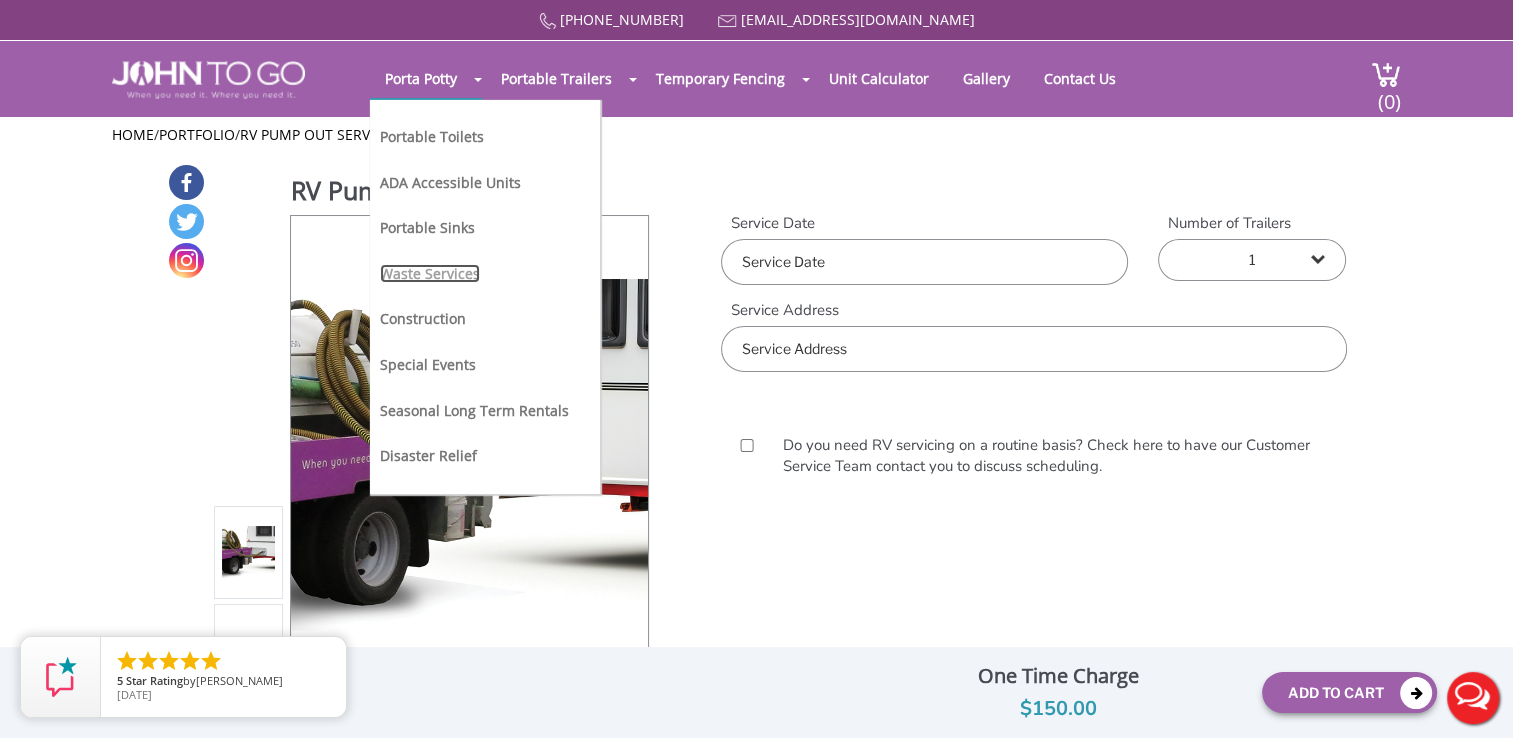 click on "Waste Services" at bounding box center [430, 273] 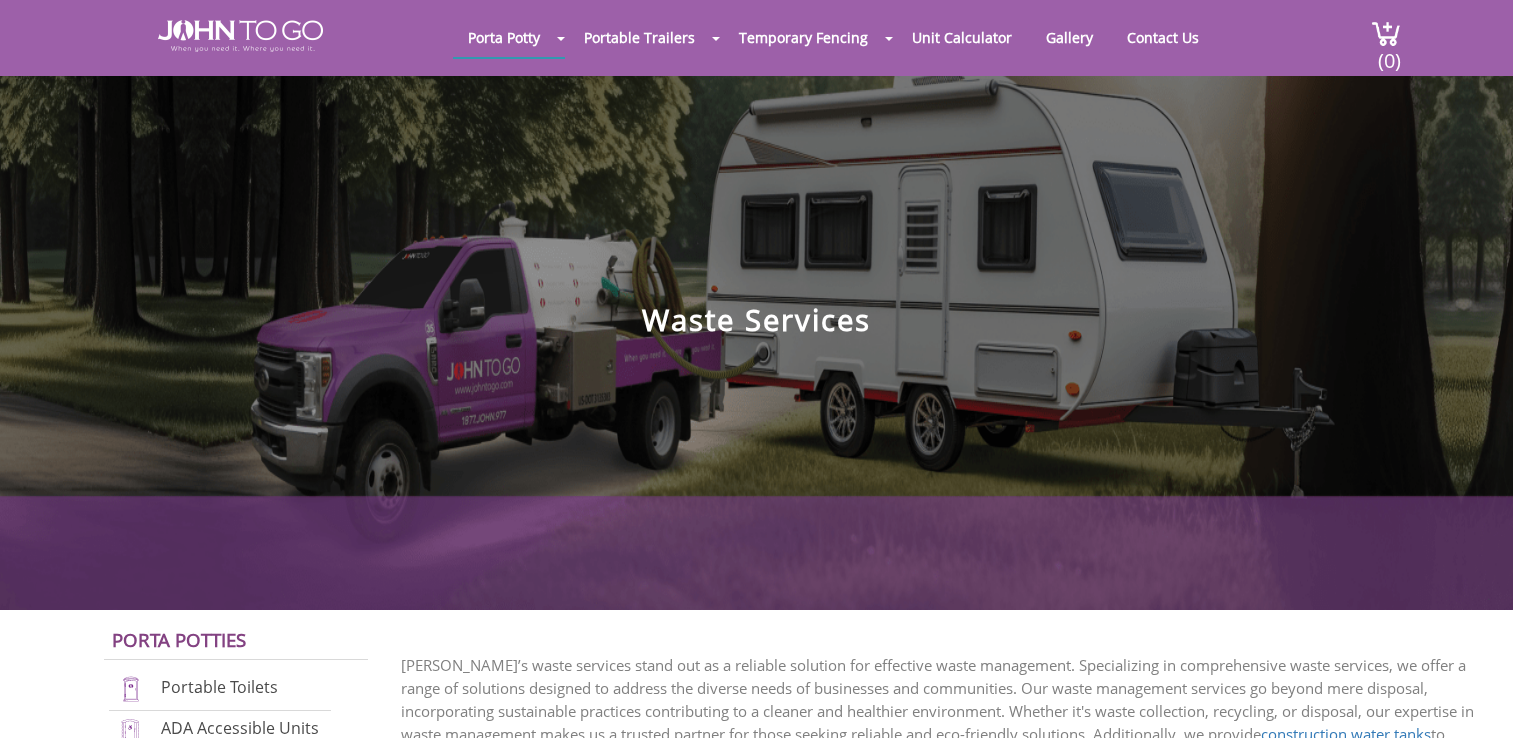 scroll, scrollTop: 0, scrollLeft: 0, axis: both 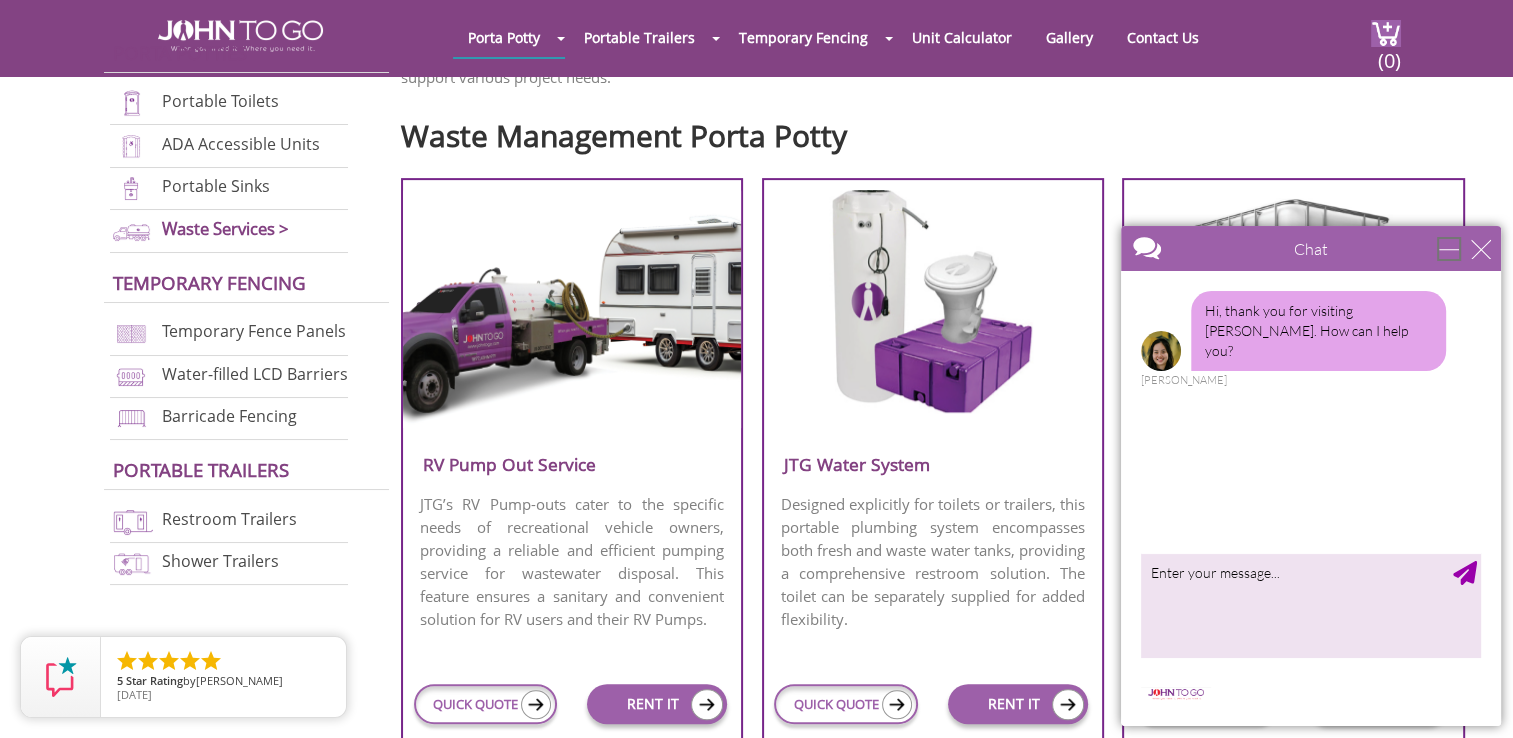 click at bounding box center [1449, 249] 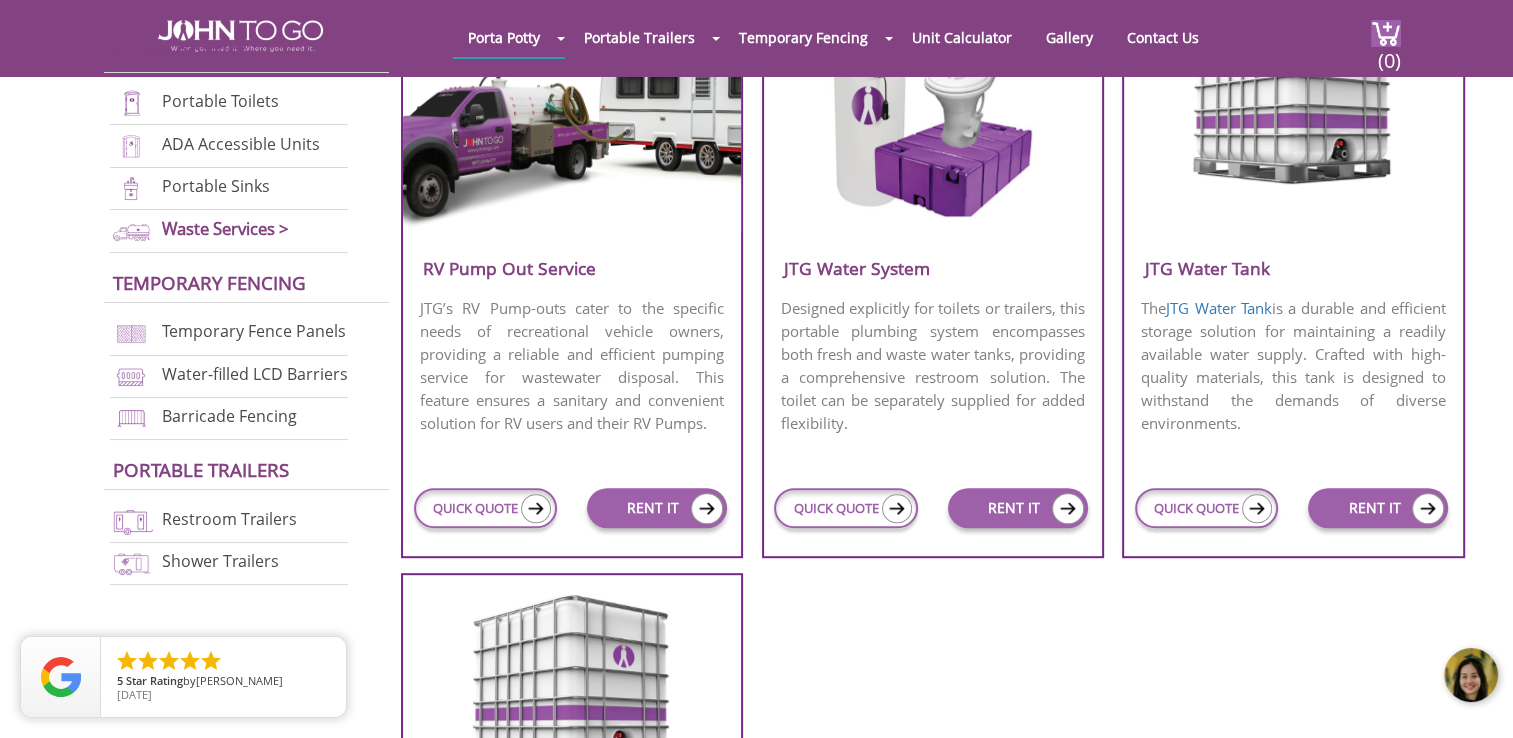 scroll, scrollTop: 900, scrollLeft: 0, axis: vertical 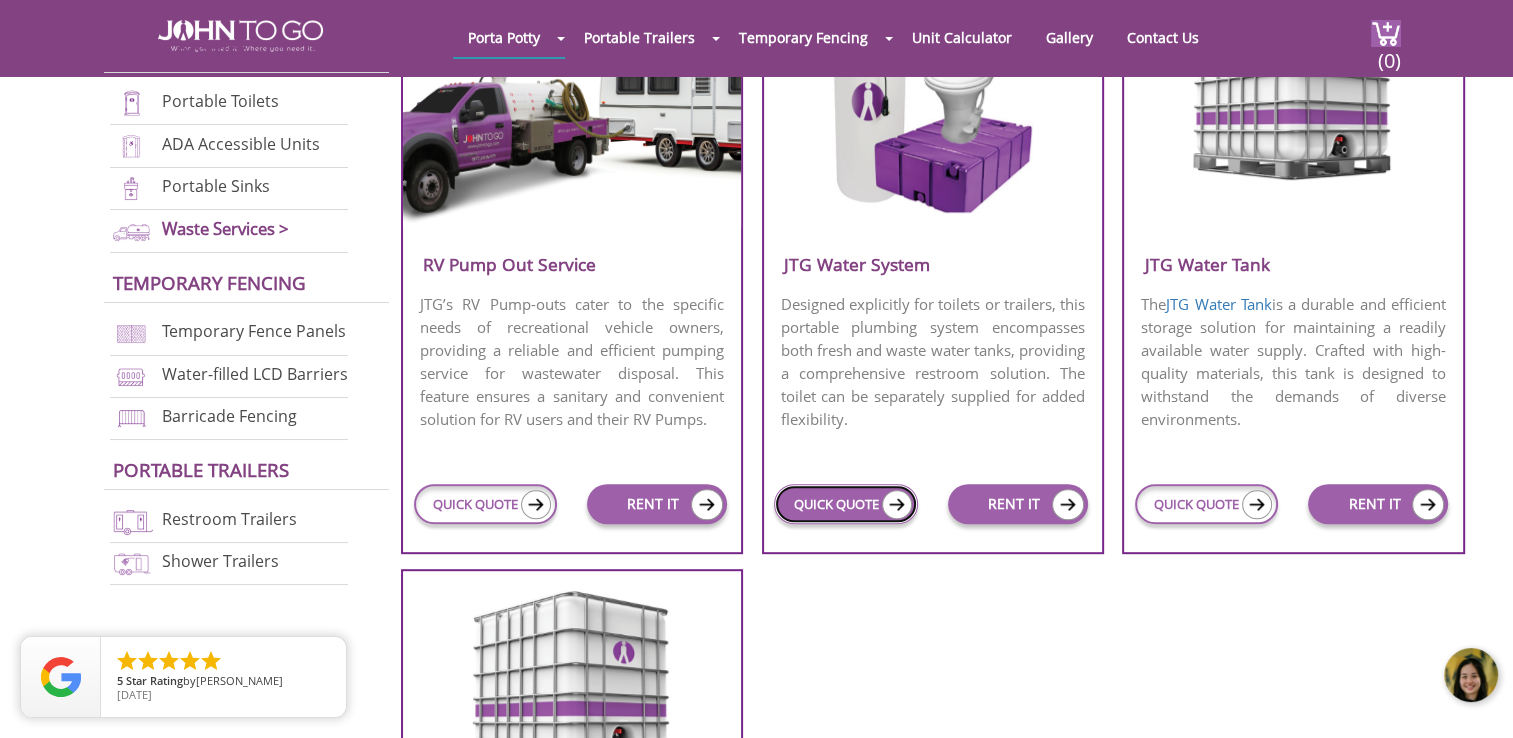 click at bounding box center (897, 504) 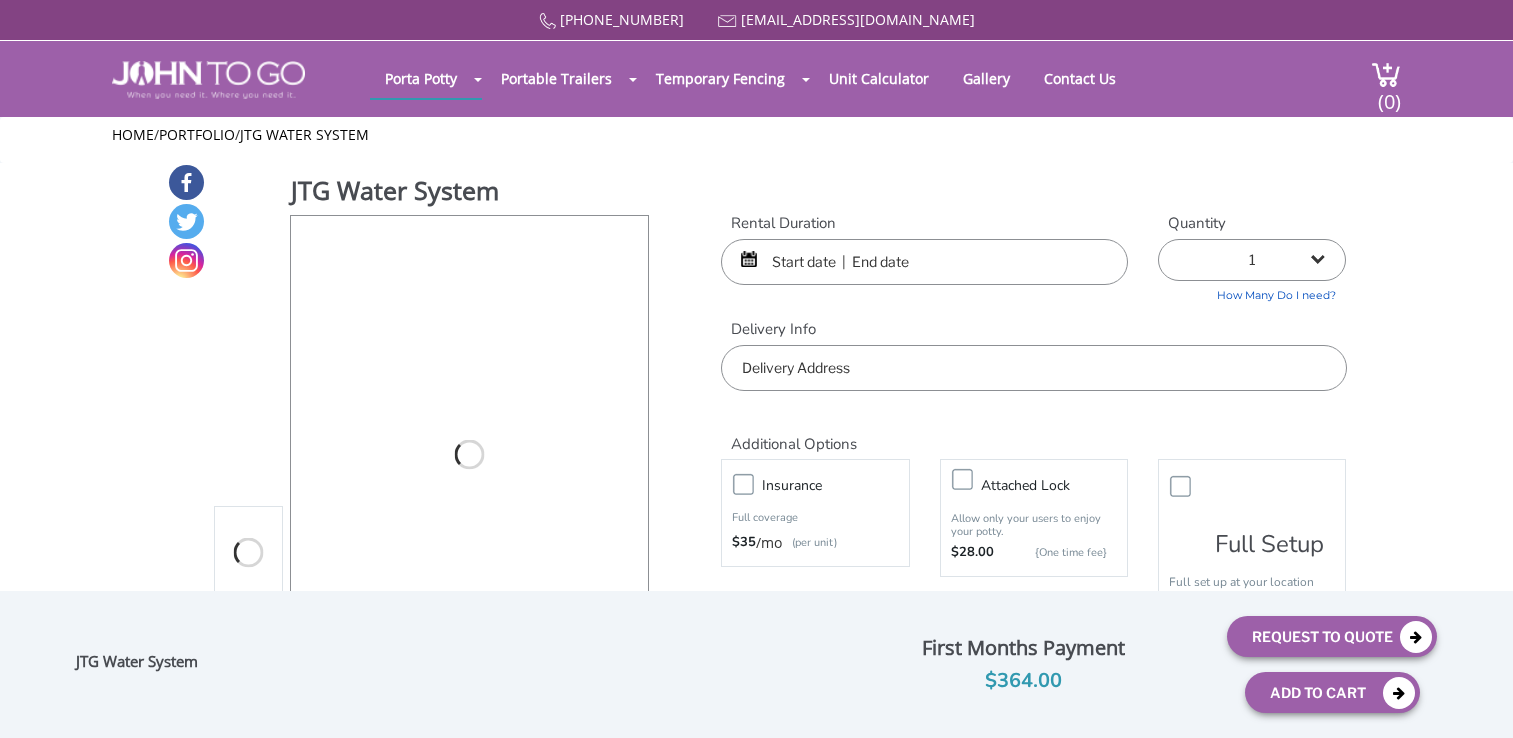 scroll, scrollTop: 0, scrollLeft: 0, axis: both 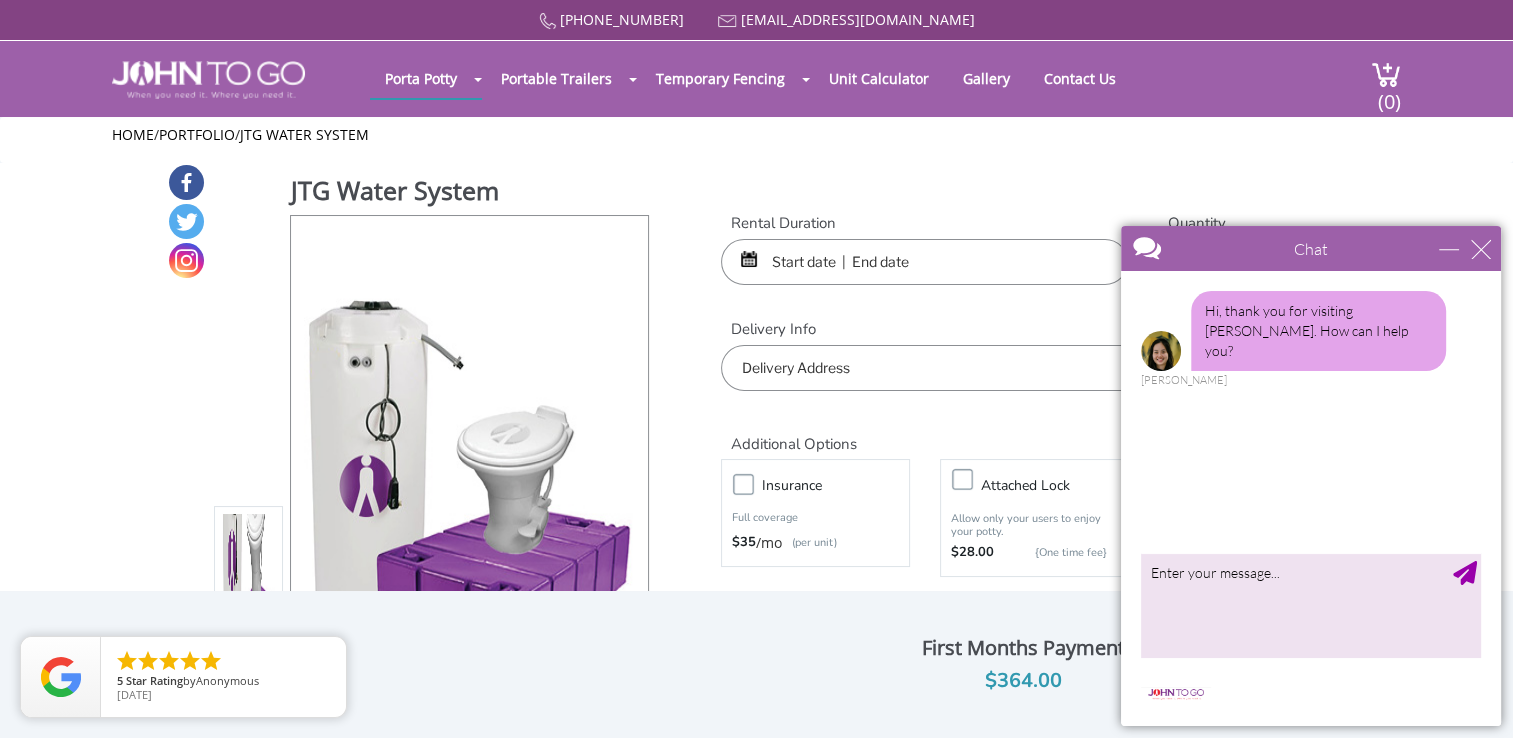 click at bounding box center (1275, 250) 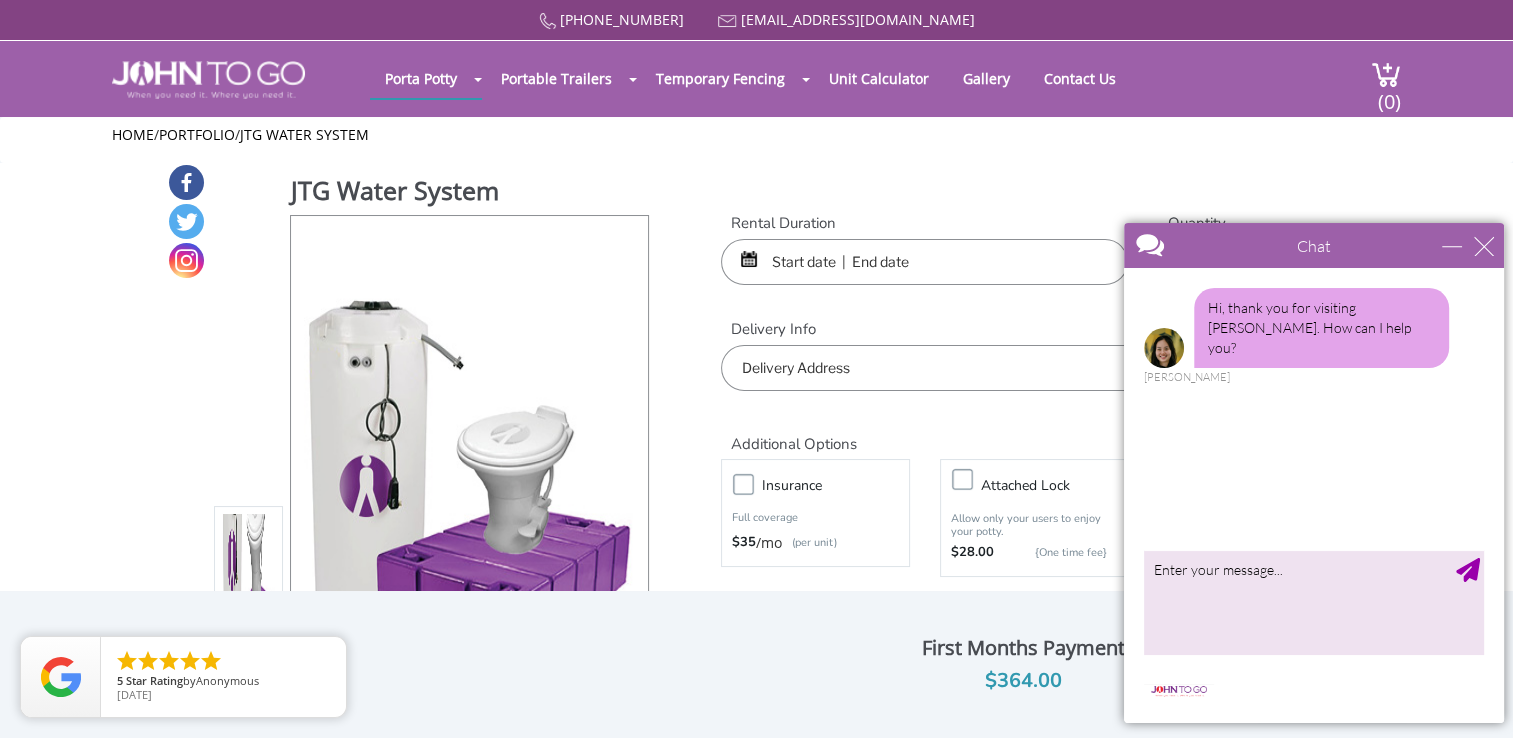 click on "Chat" at bounding box center (1314, 245) 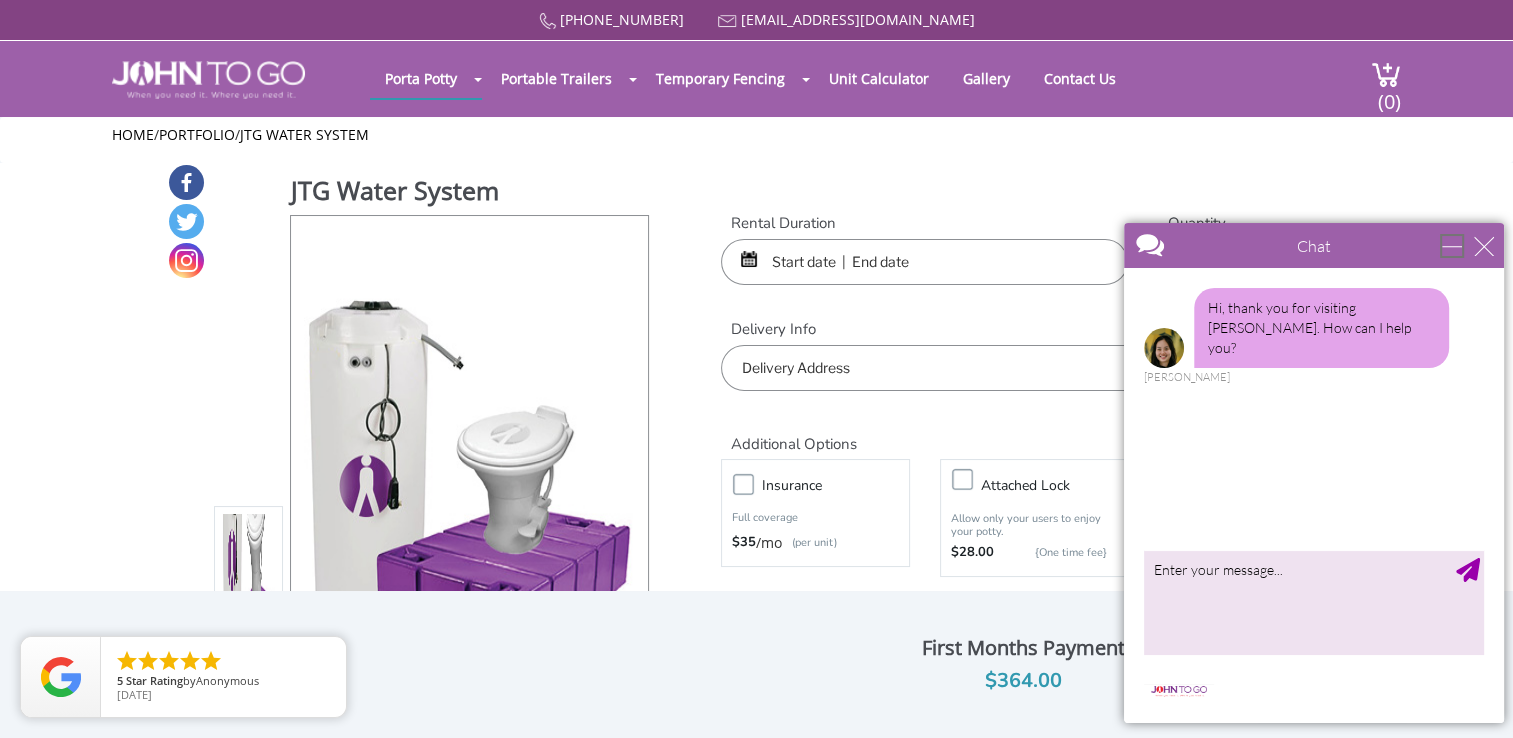 click at bounding box center [1452, 246] 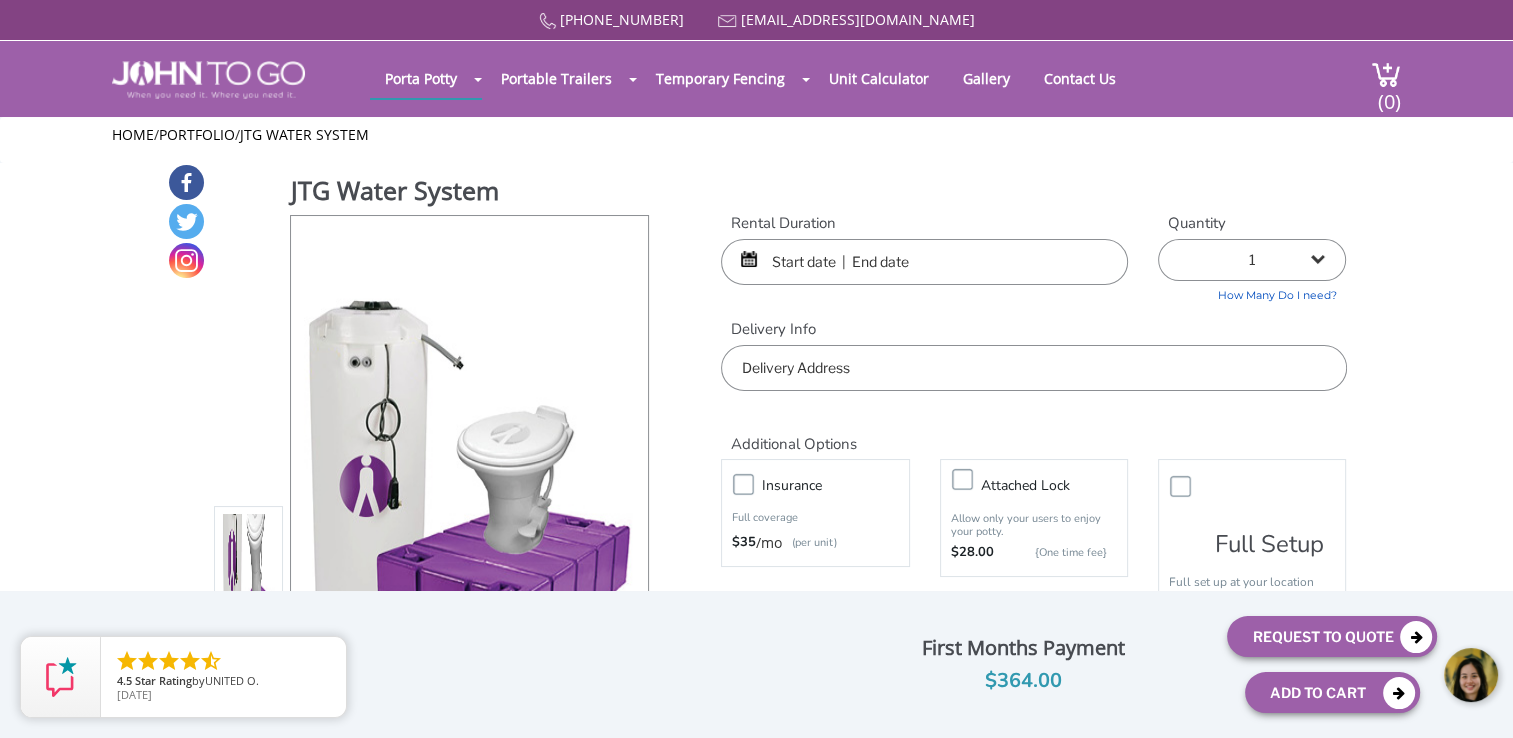 click at bounding box center [924, 262] 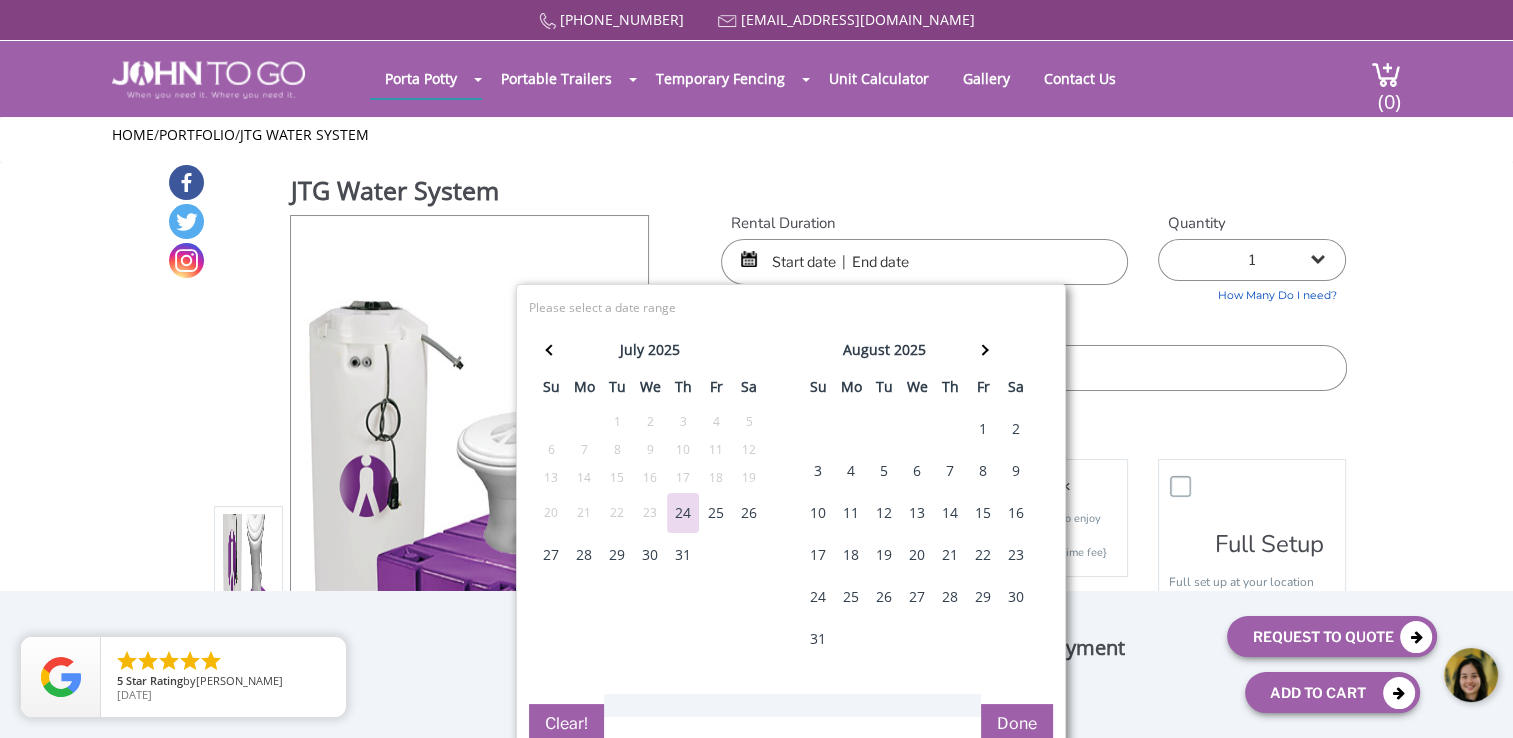 click on "25" at bounding box center (716, 513) 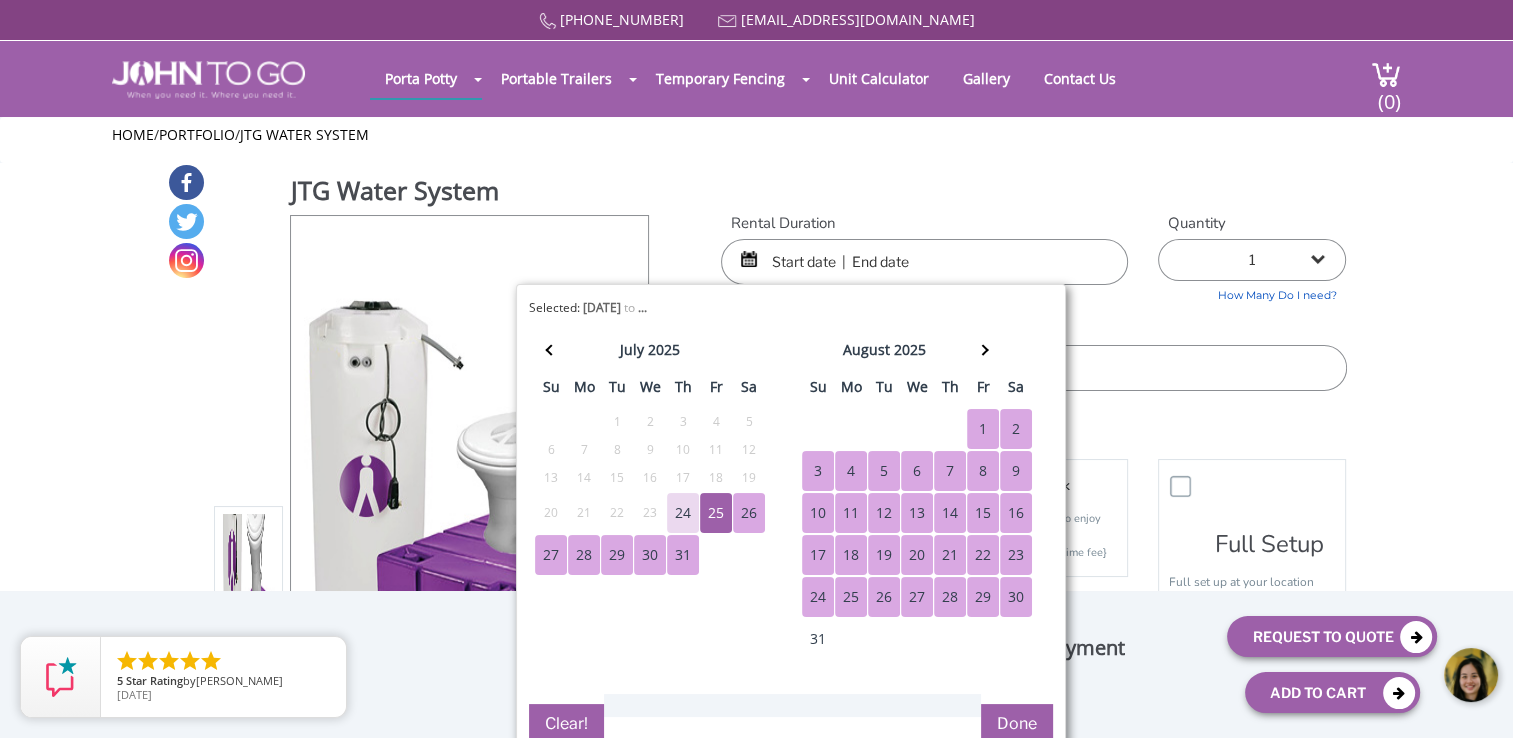 click on "JTG Water System
View feature & specs
Download Pdf
Product PDF
Addon PDF
Colors may vary
Rental Duration
Quantity
1
2 (5% discount)
3 (8% discount)
$ $35" at bounding box center [757, 455] 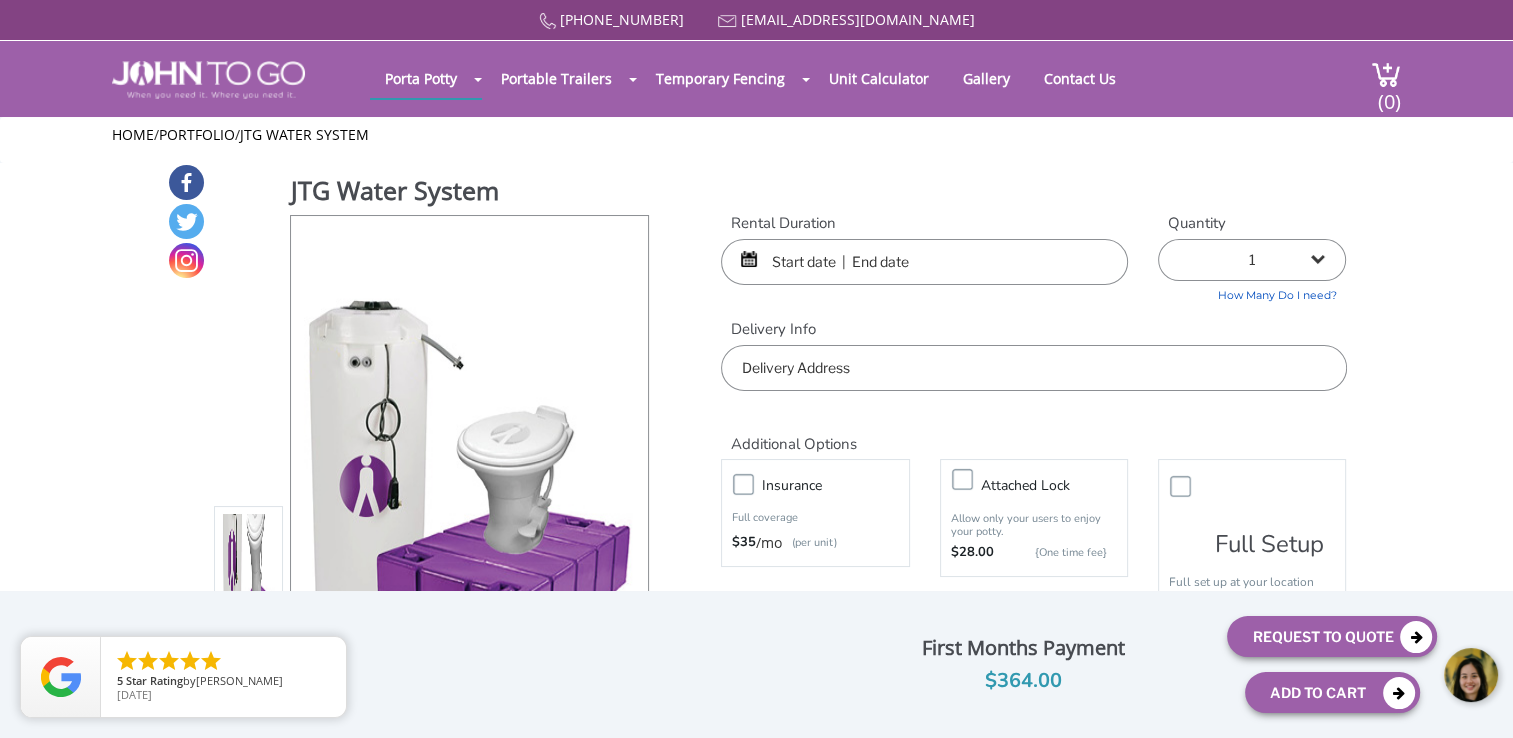 click at bounding box center (924, 262) 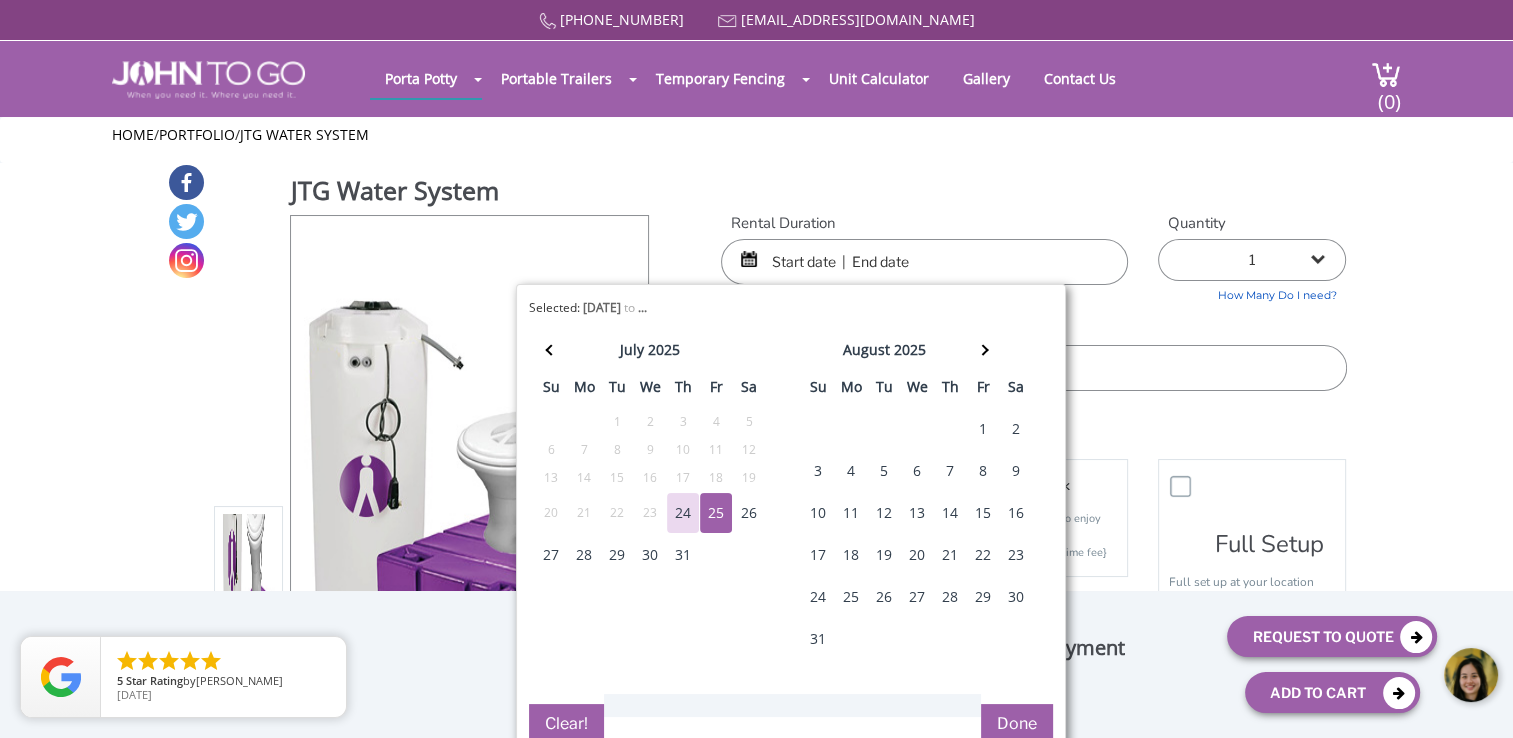 click on "25" at bounding box center (716, 513) 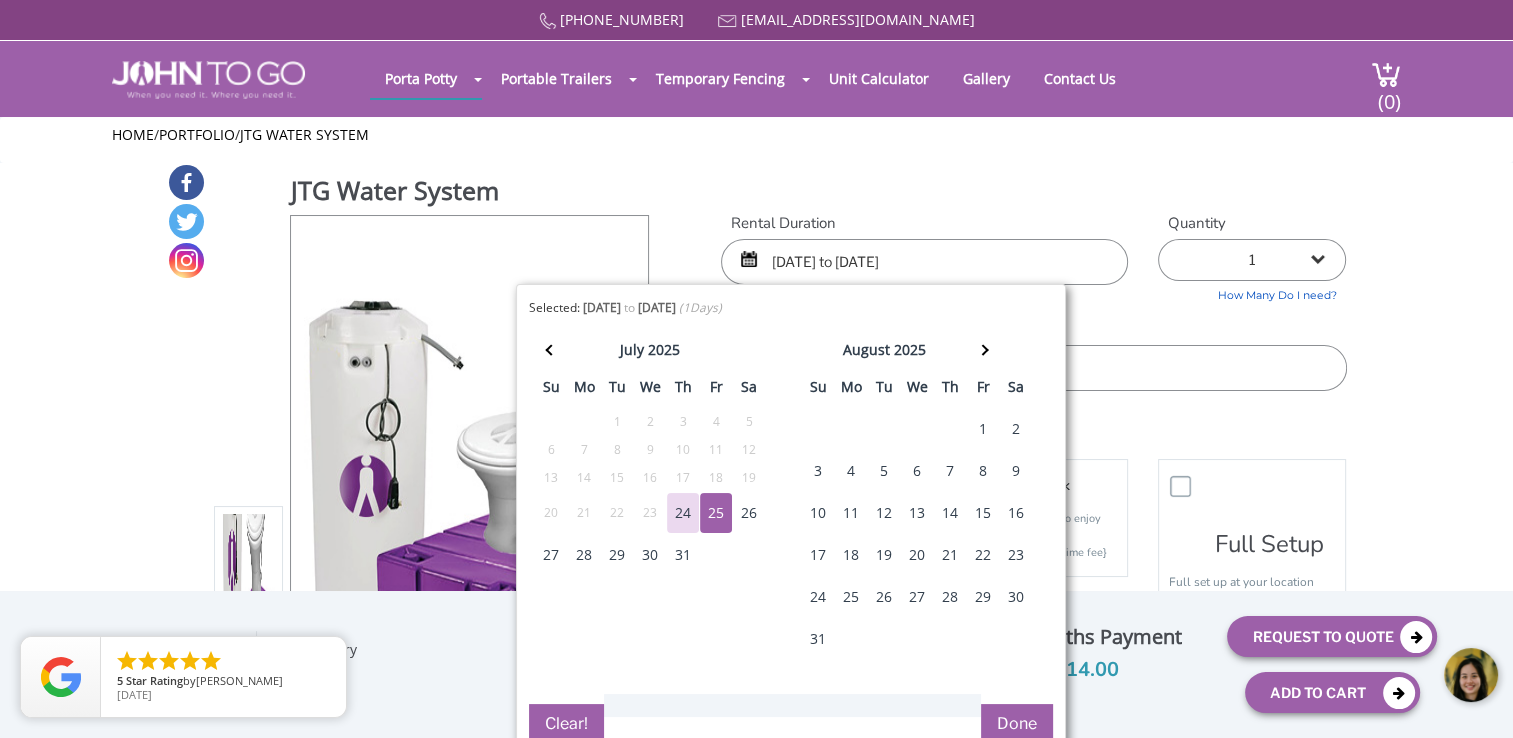 click on "24" at bounding box center [818, 597] 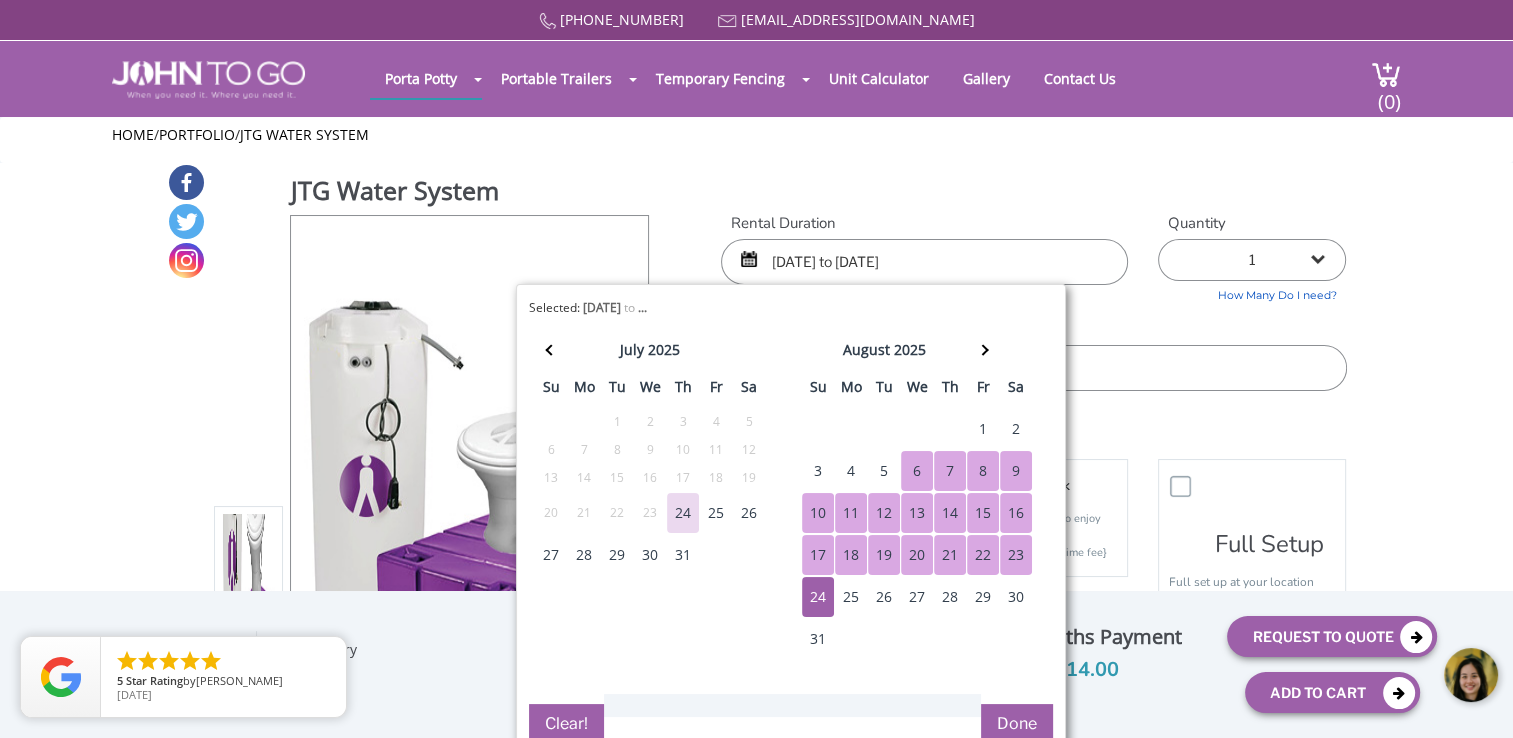 click on "JTG Water System
View feature & specs
Download Pdf
Product PDF
Addon PDF
Colors may vary
Rental Duration
07/25/2025 to 07/25/2025
Quantity
1
2 (5% discount)" at bounding box center (757, 455) 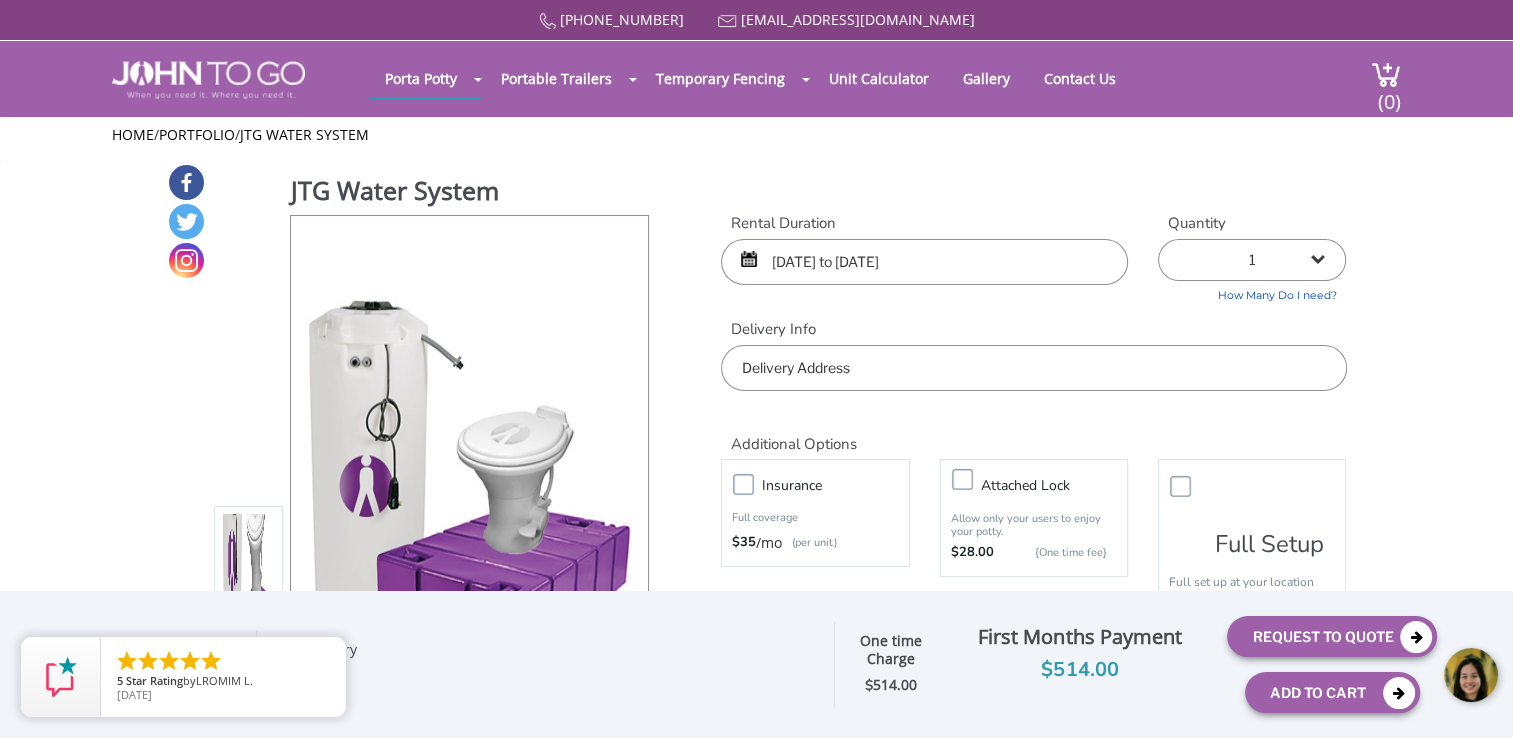 click at bounding box center (1033, 368) 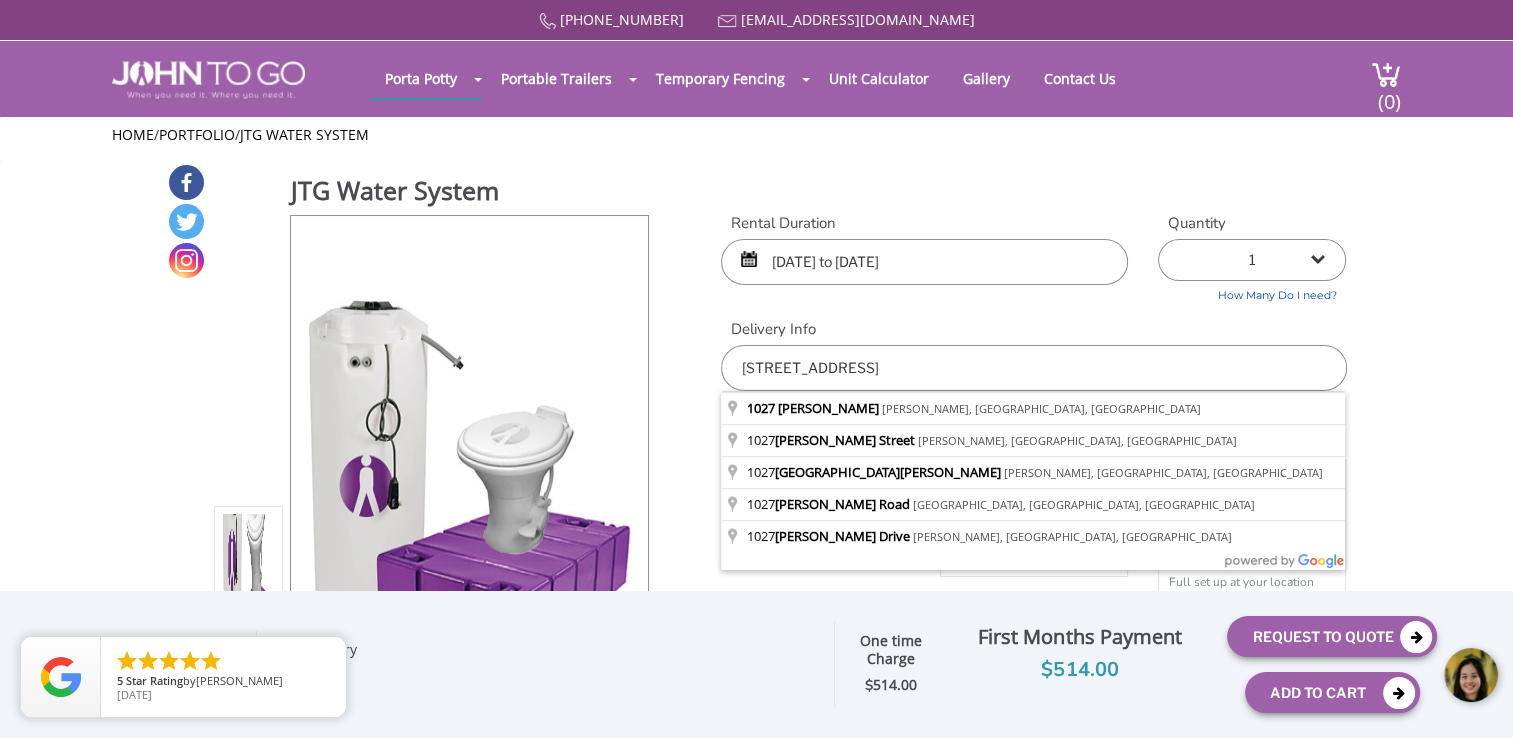 type on "1027 McCluer Rd, Jackson, MS, USA" 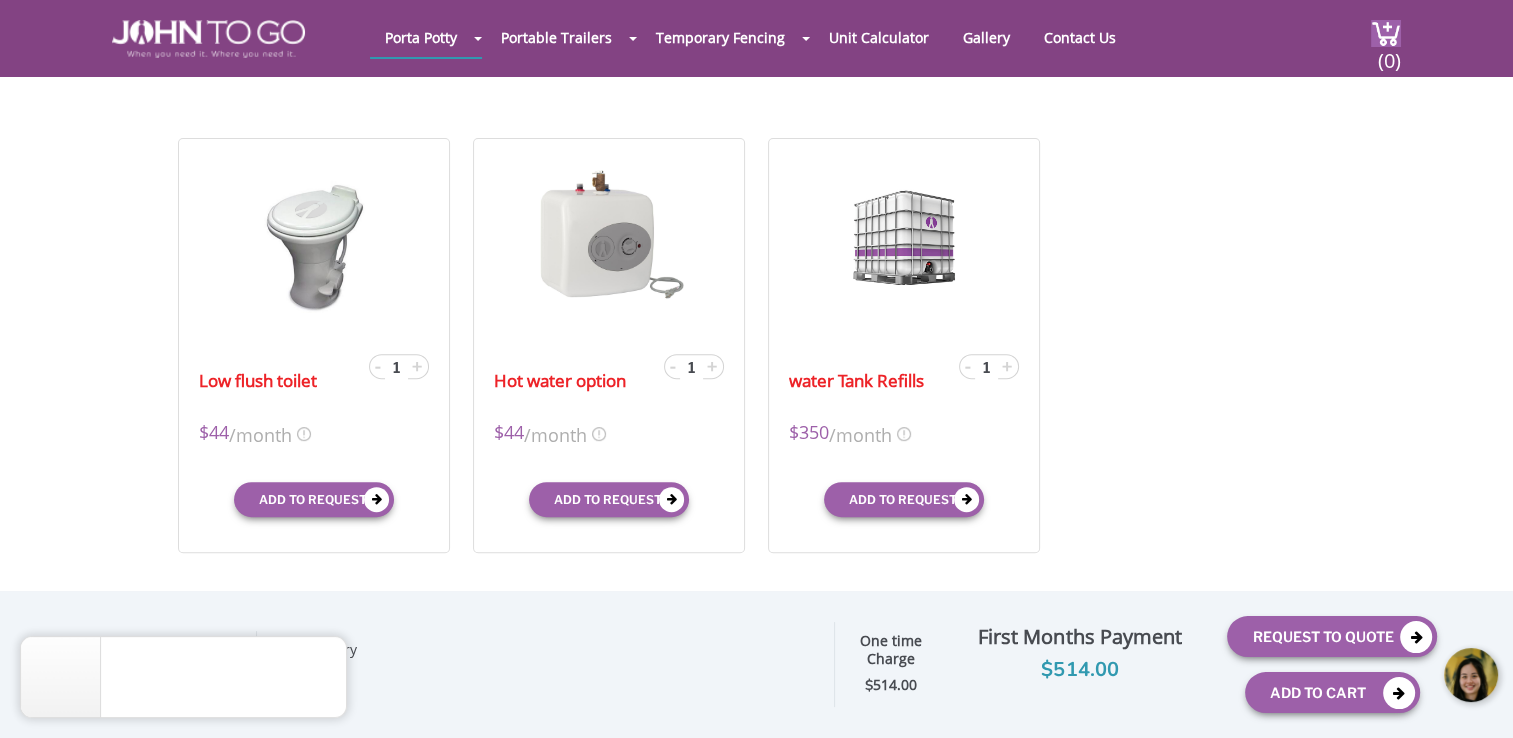 scroll, scrollTop: 600, scrollLeft: 0, axis: vertical 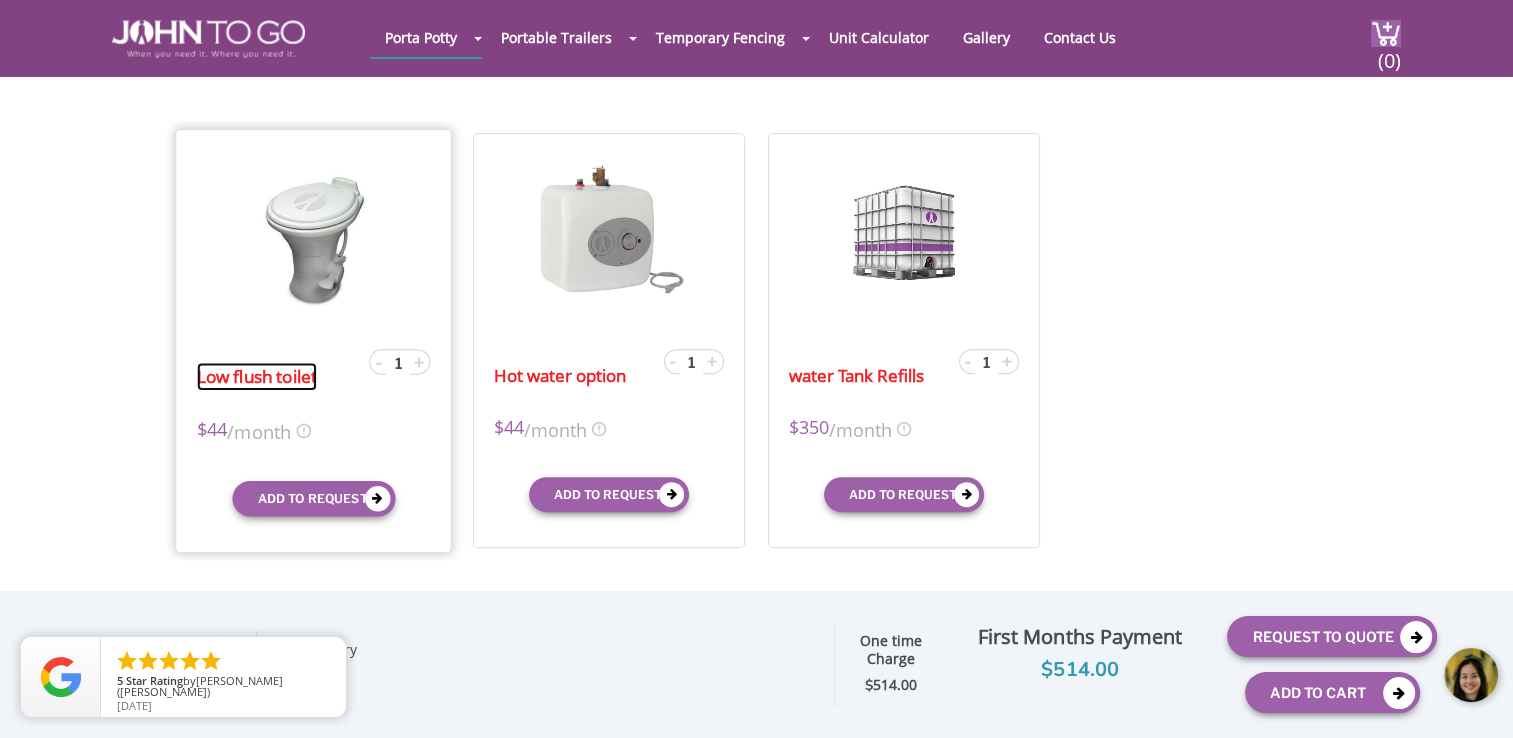 click on "Low flush toilet" at bounding box center (257, 376) 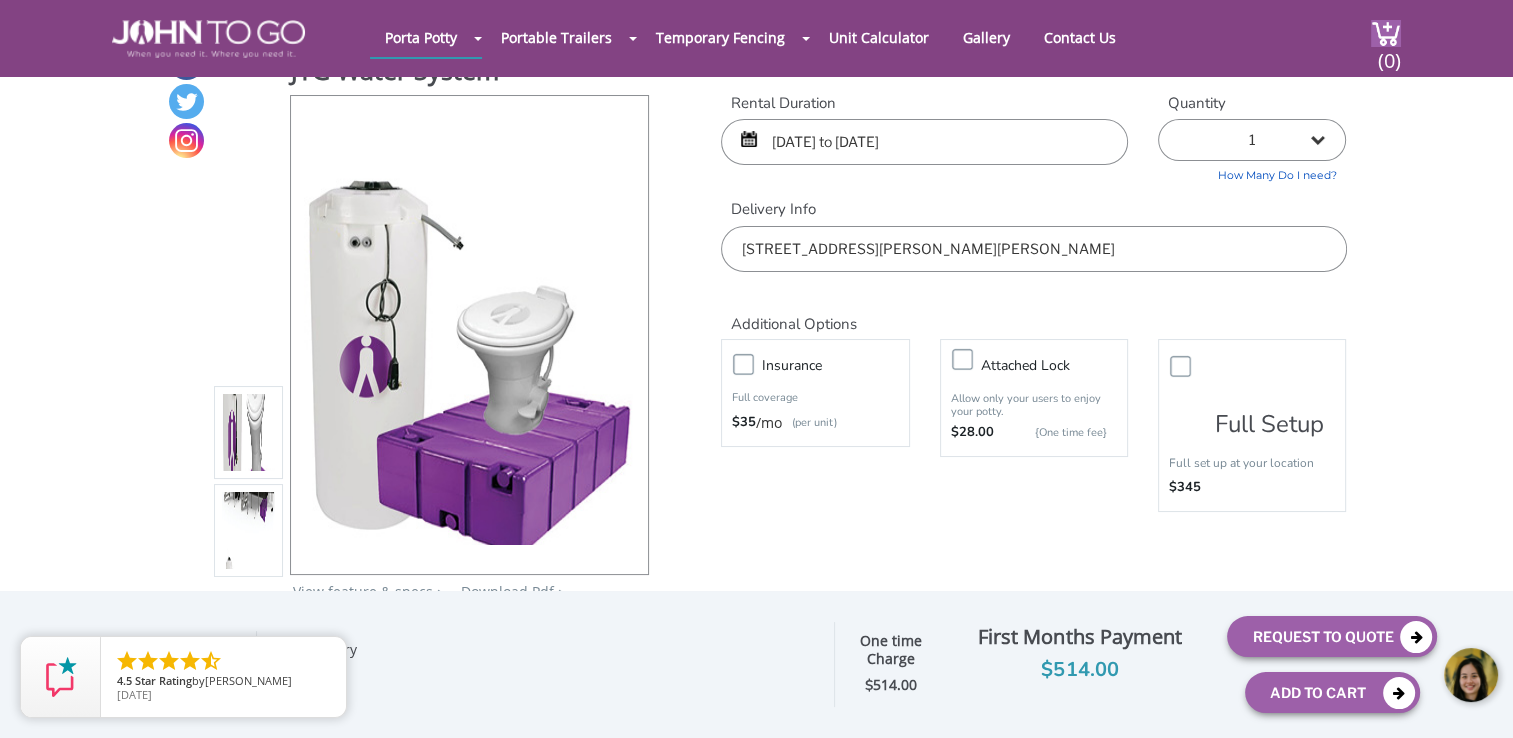 scroll, scrollTop: 0, scrollLeft: 0, axis: both 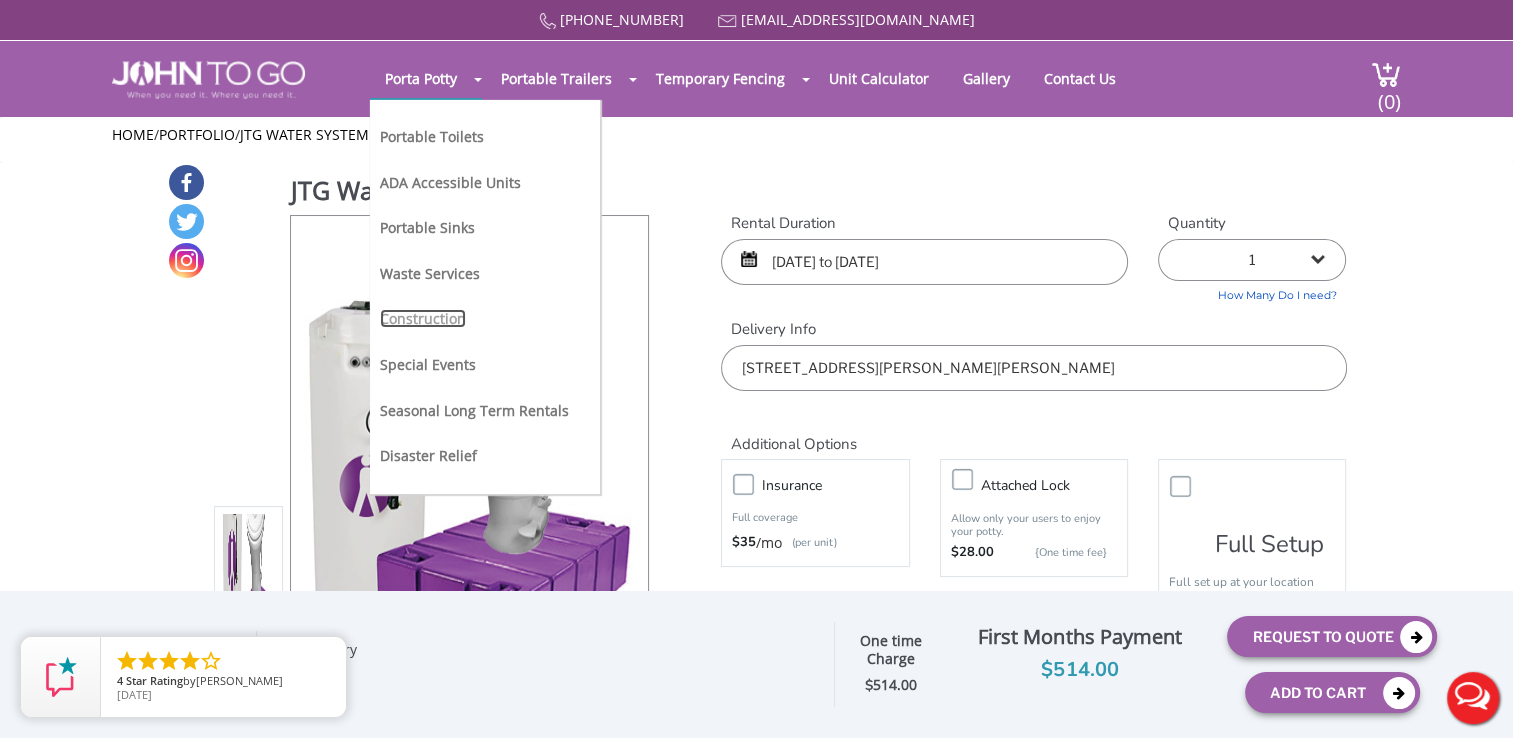 click on "Construction" at bounding box center (423, 318) 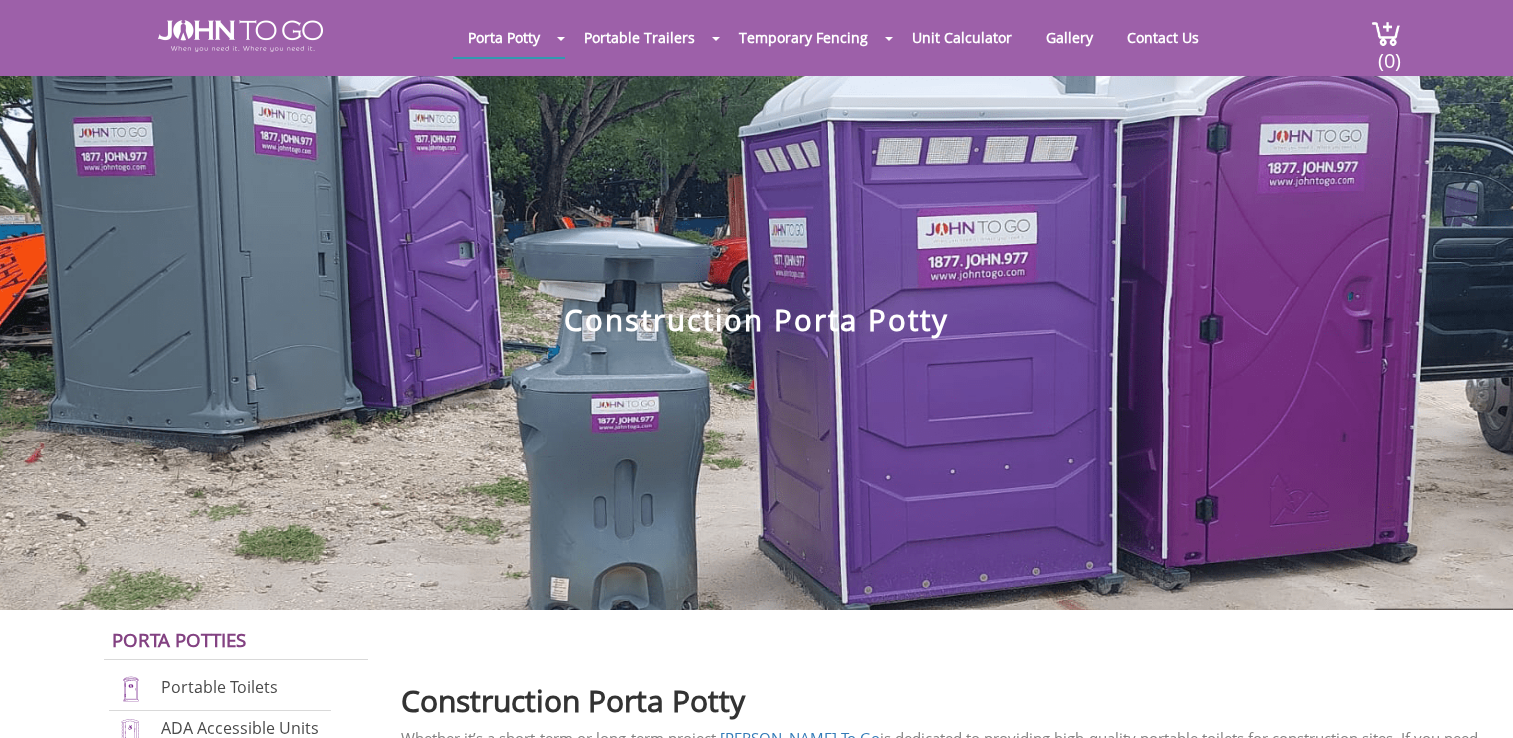 scroll, scrollTop: 0, scrollLeft: 0, axis: both 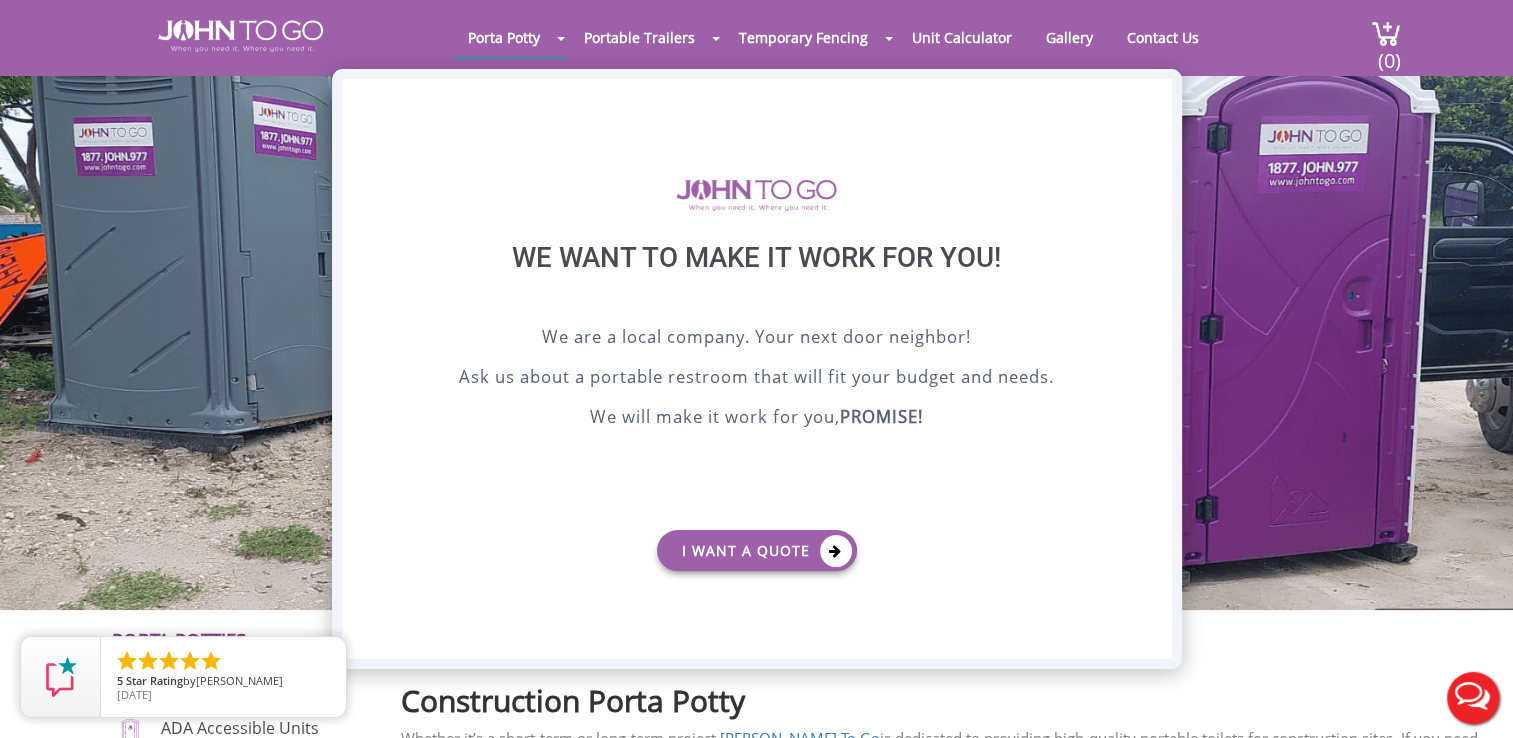 click on "X" at bounding box center [1155, 96] 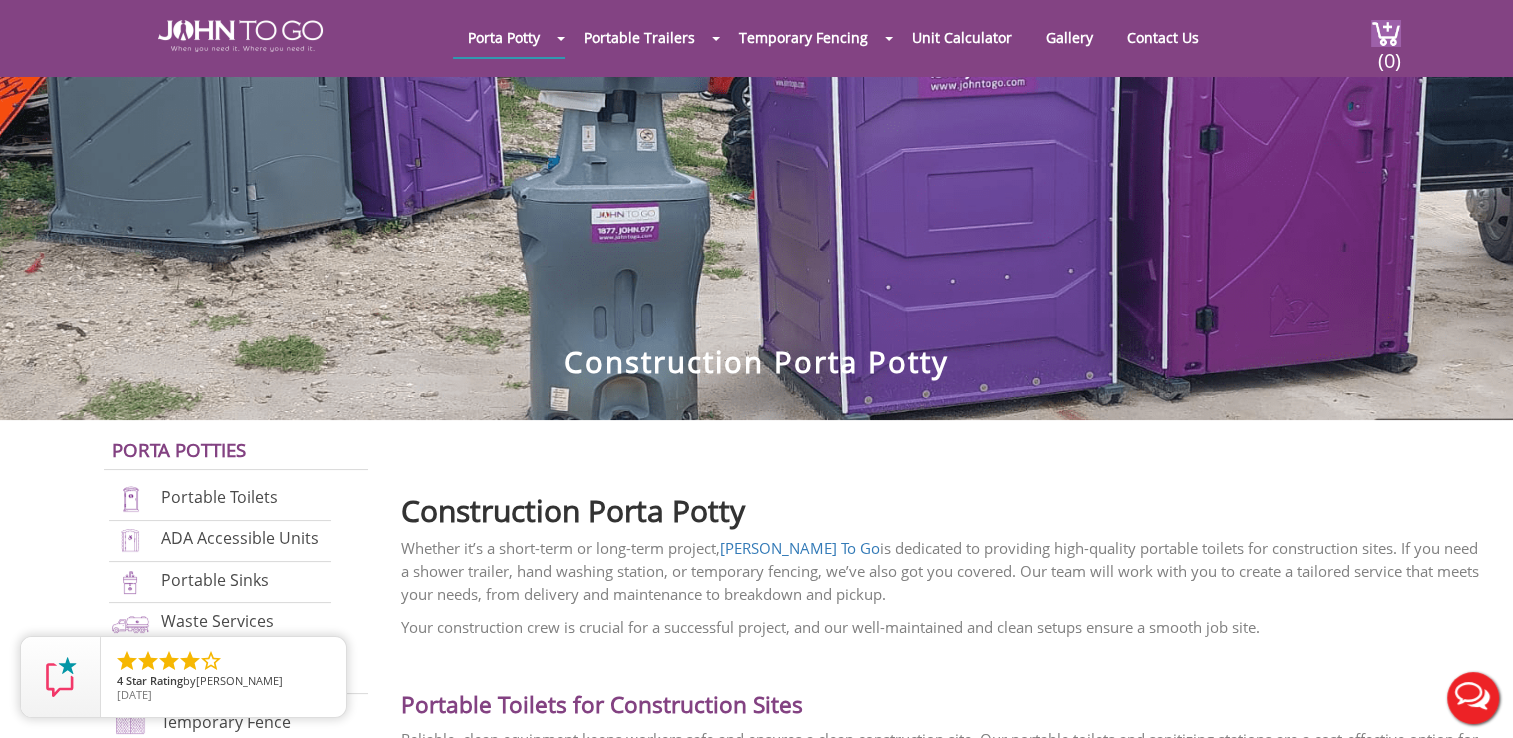 scroll, scrollTop: 0, scrollLeft: 0, axis: both 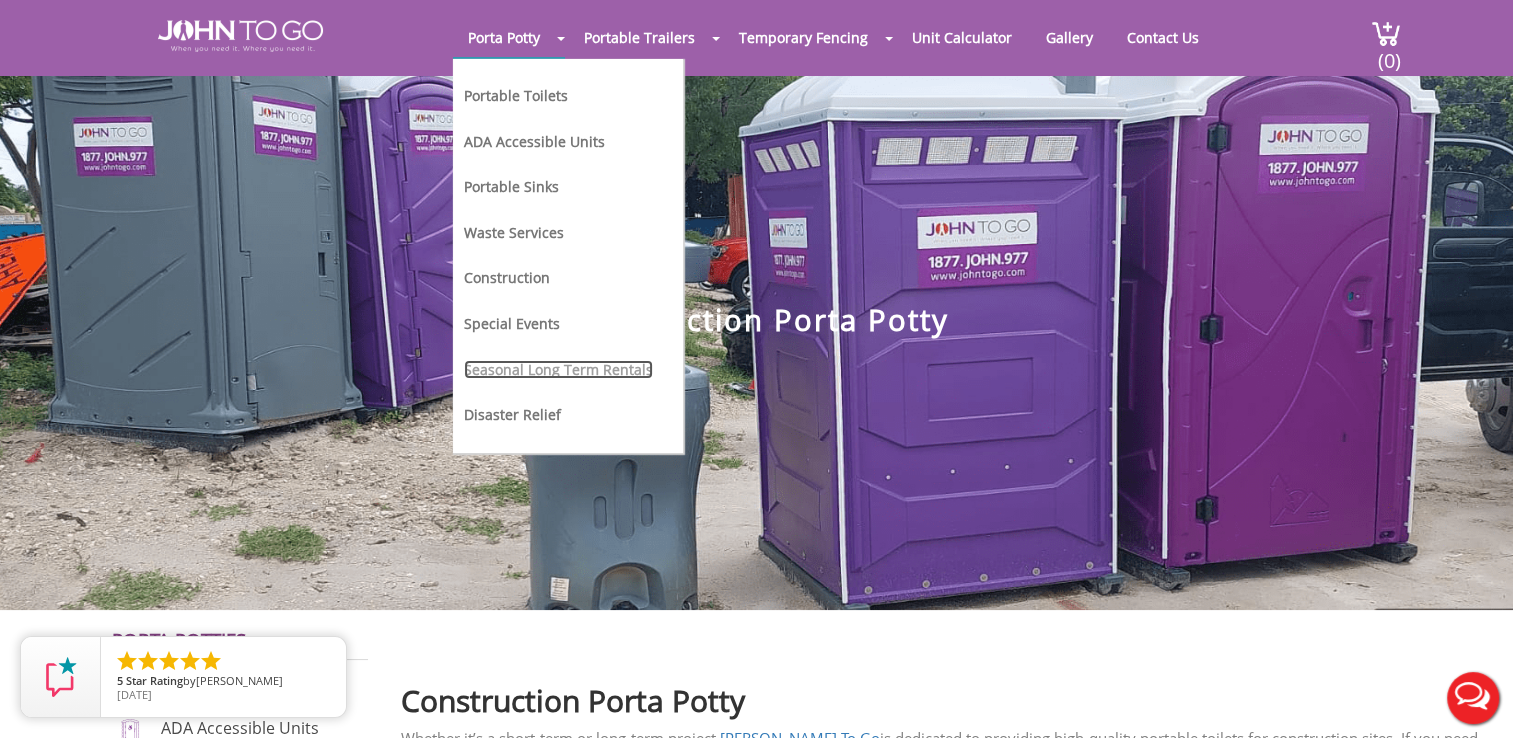 click on "Seasonal Long Term Rentals" at bounding box center [558, 369] 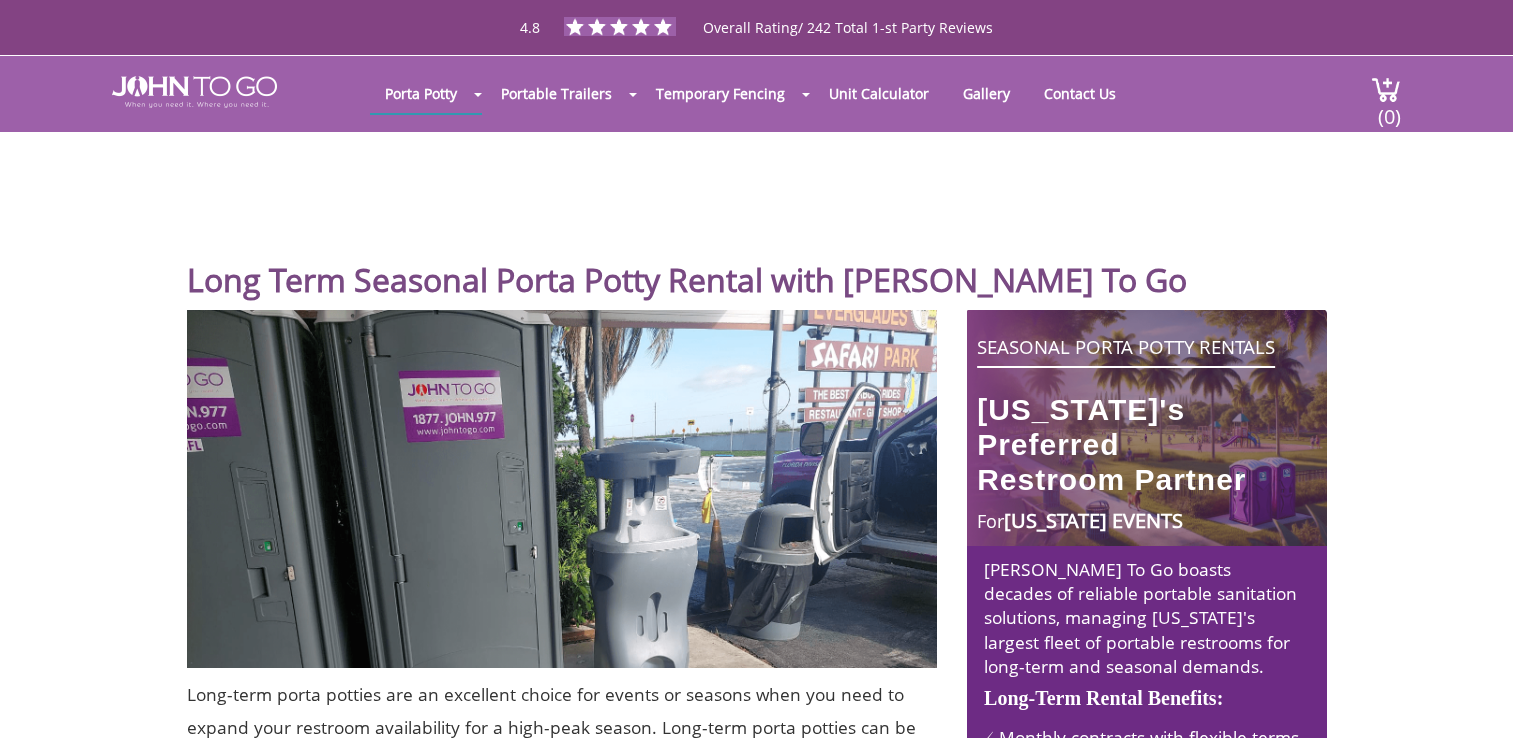 scroll, scrollTop: 0, scrollLeft: 0, axis: both 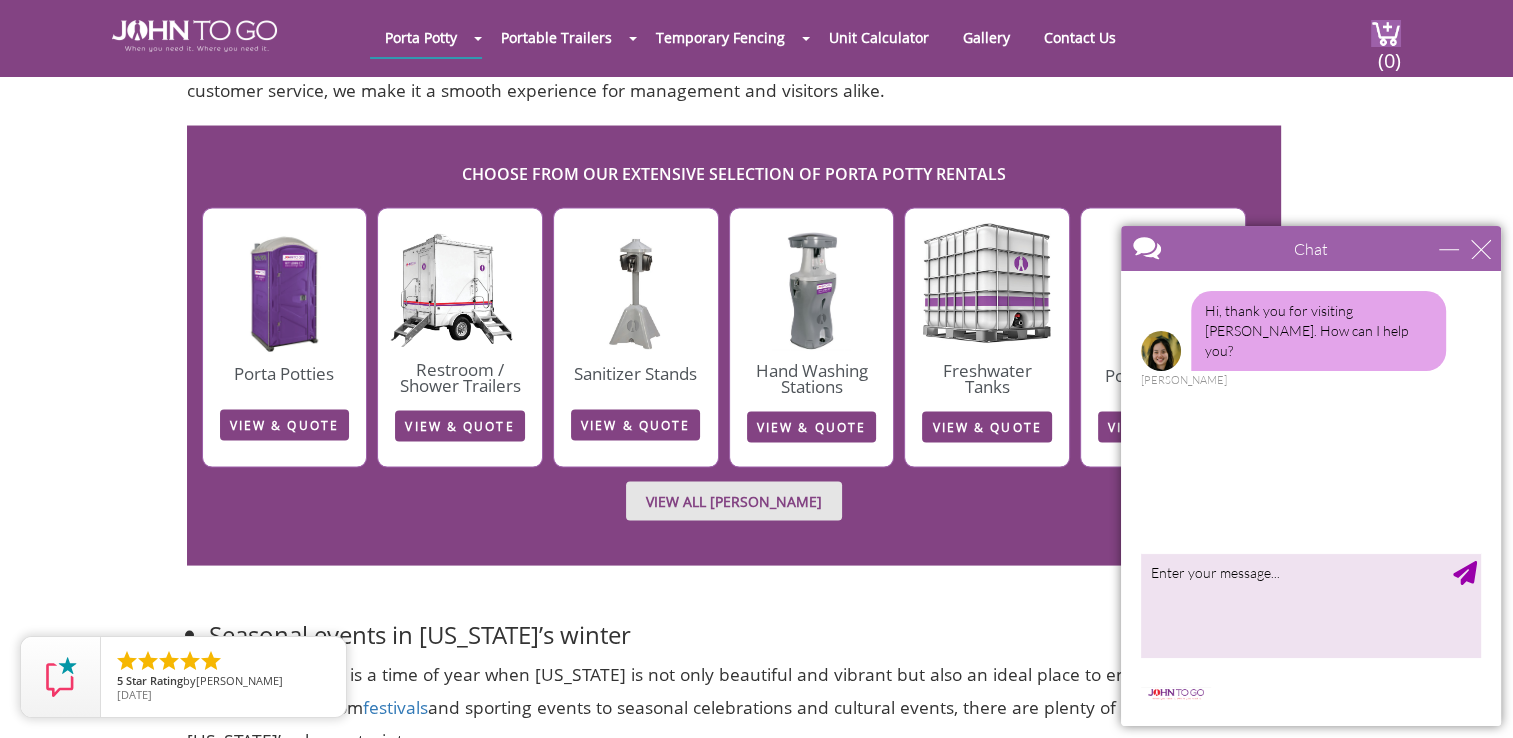 click on "Chat" at bounding box center (1311, 248) 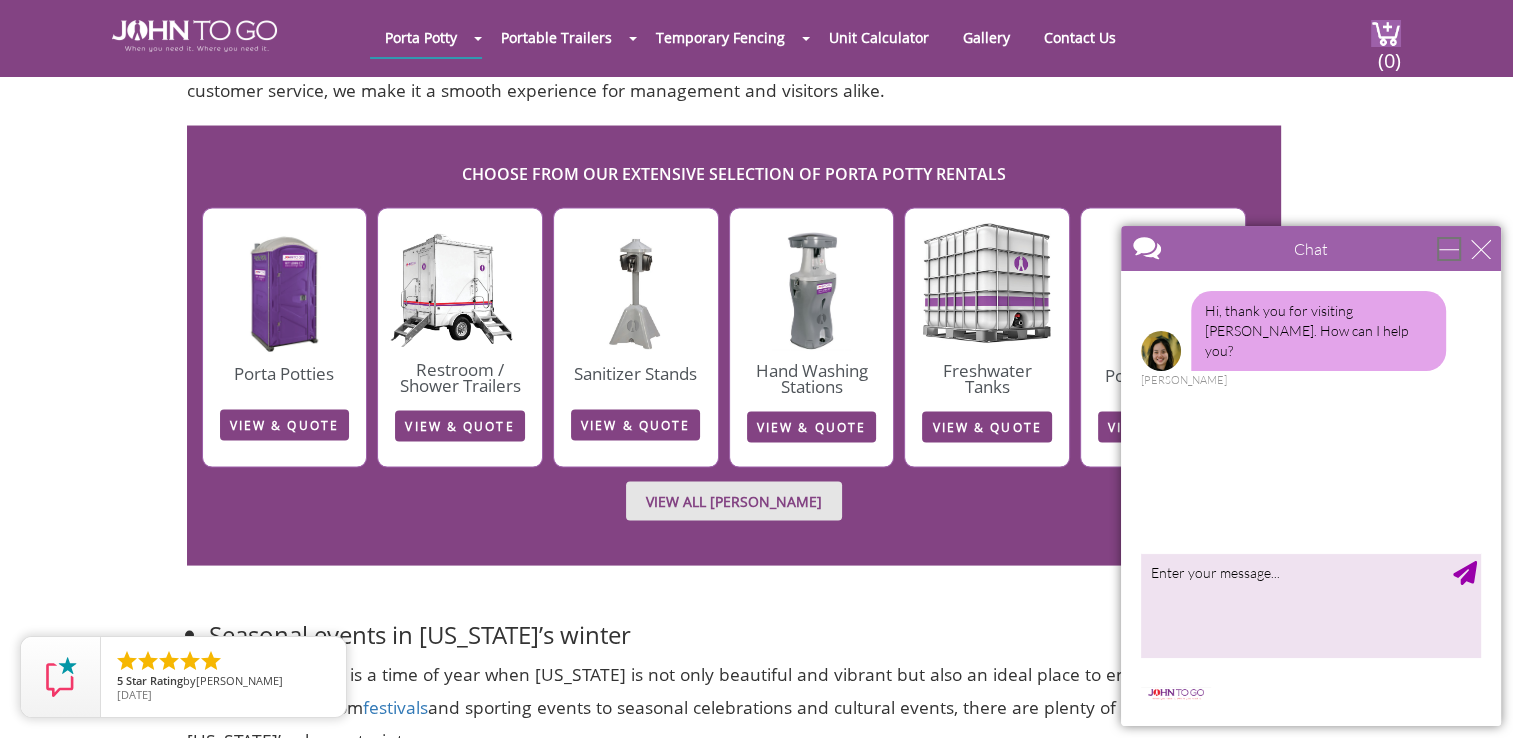 click at bounding box center [1449, 249] 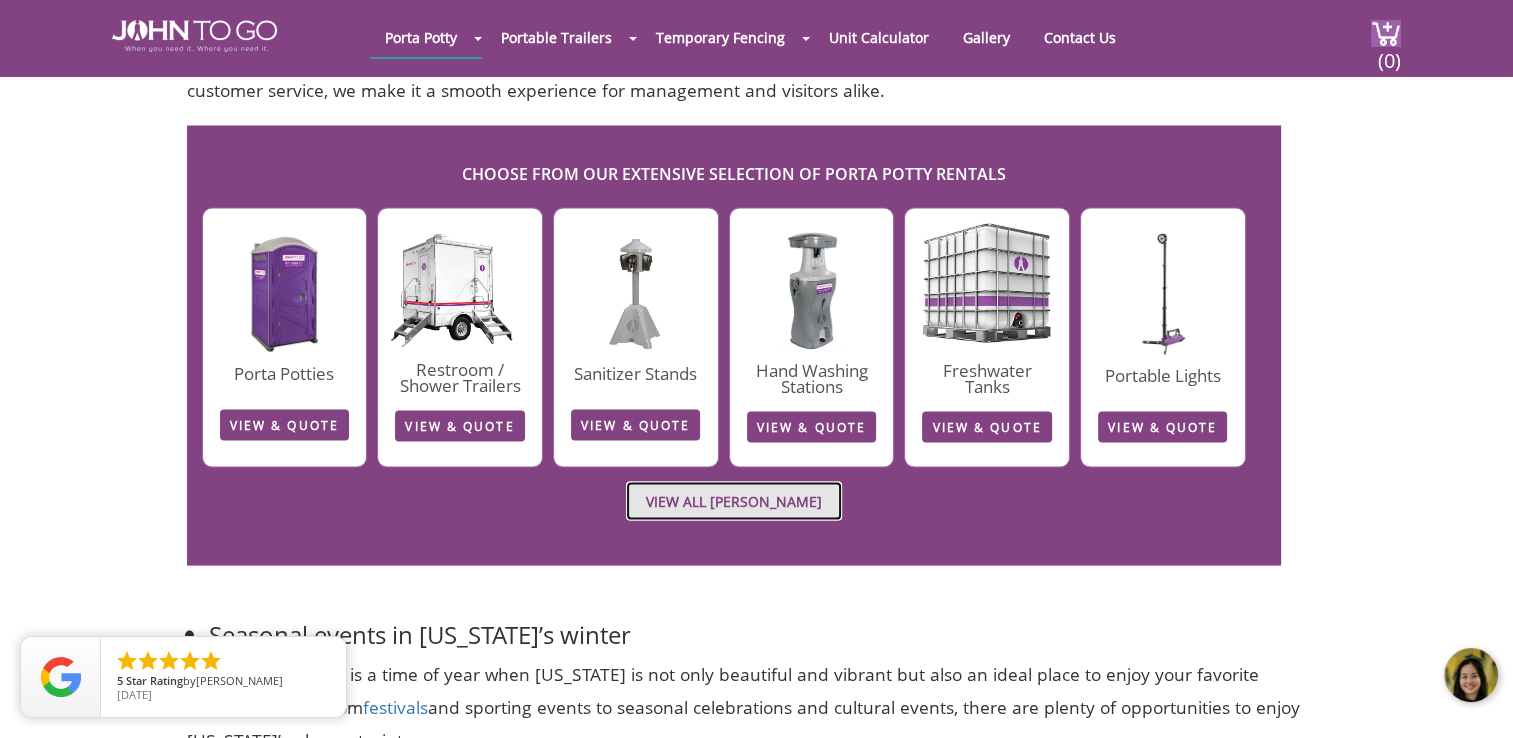 click on "VIEW ALL PORTA JOHN RENTALS" at bounding box center (734, 501) 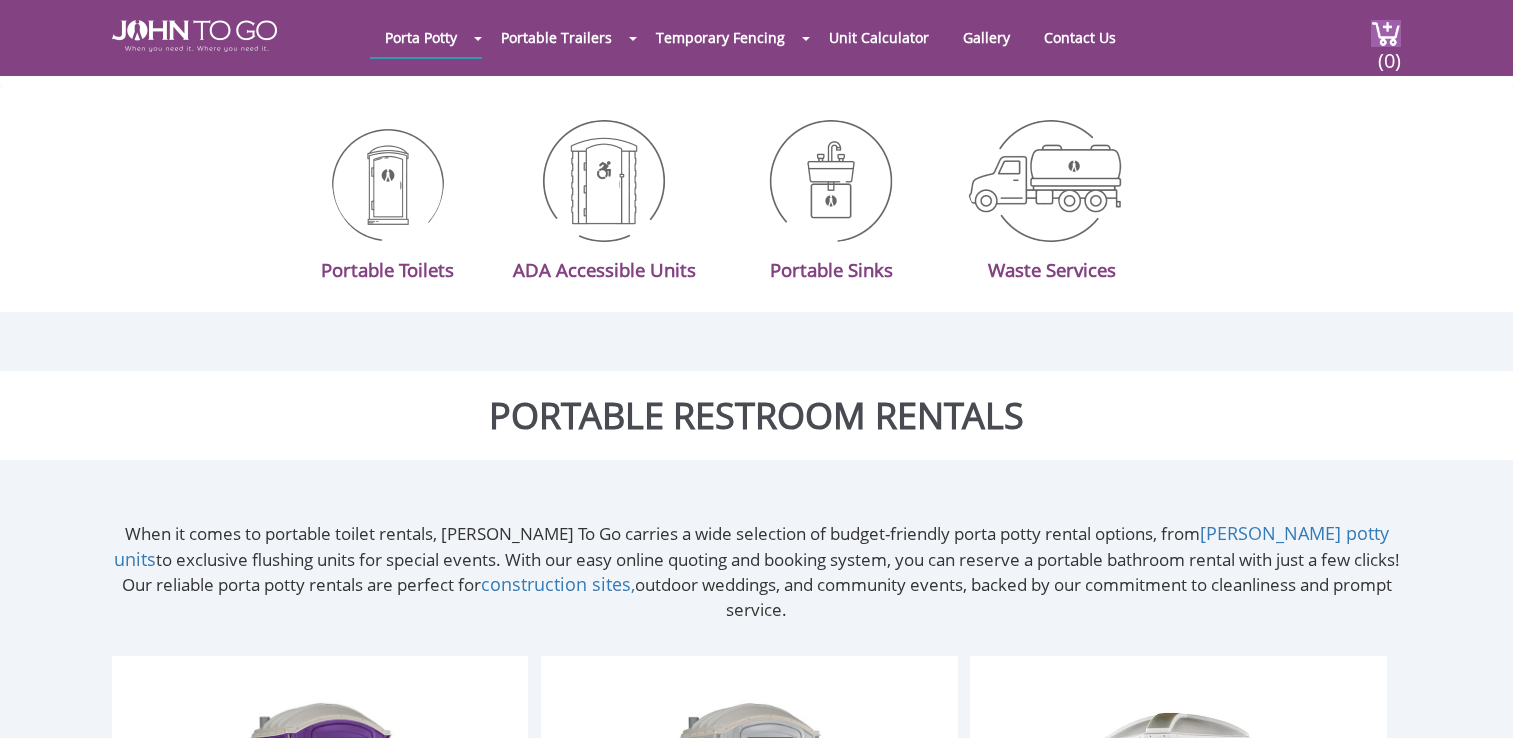 scroll, scrollTop: 631, scrollLeft: 0, axis: vertical 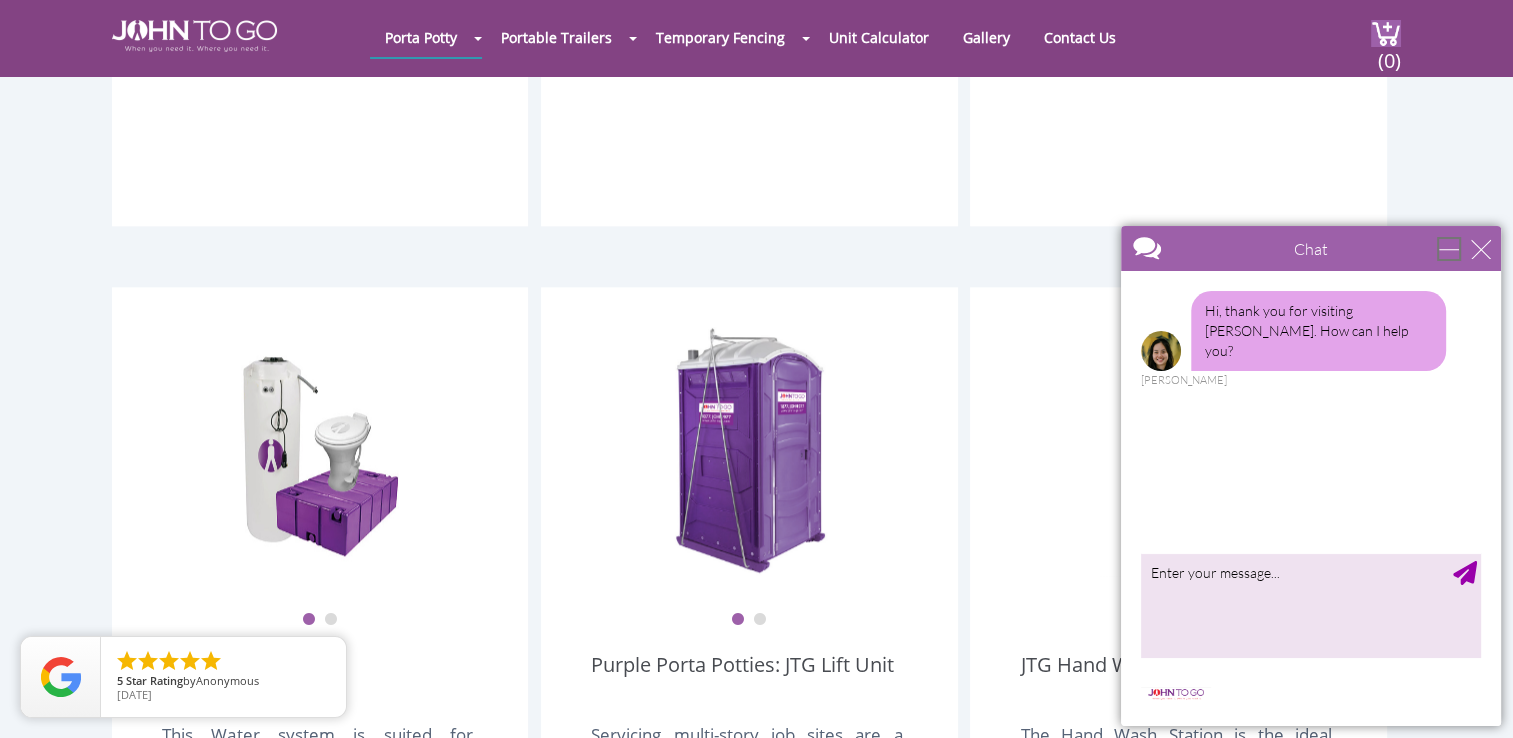 click at bounding box center (1449, 249) 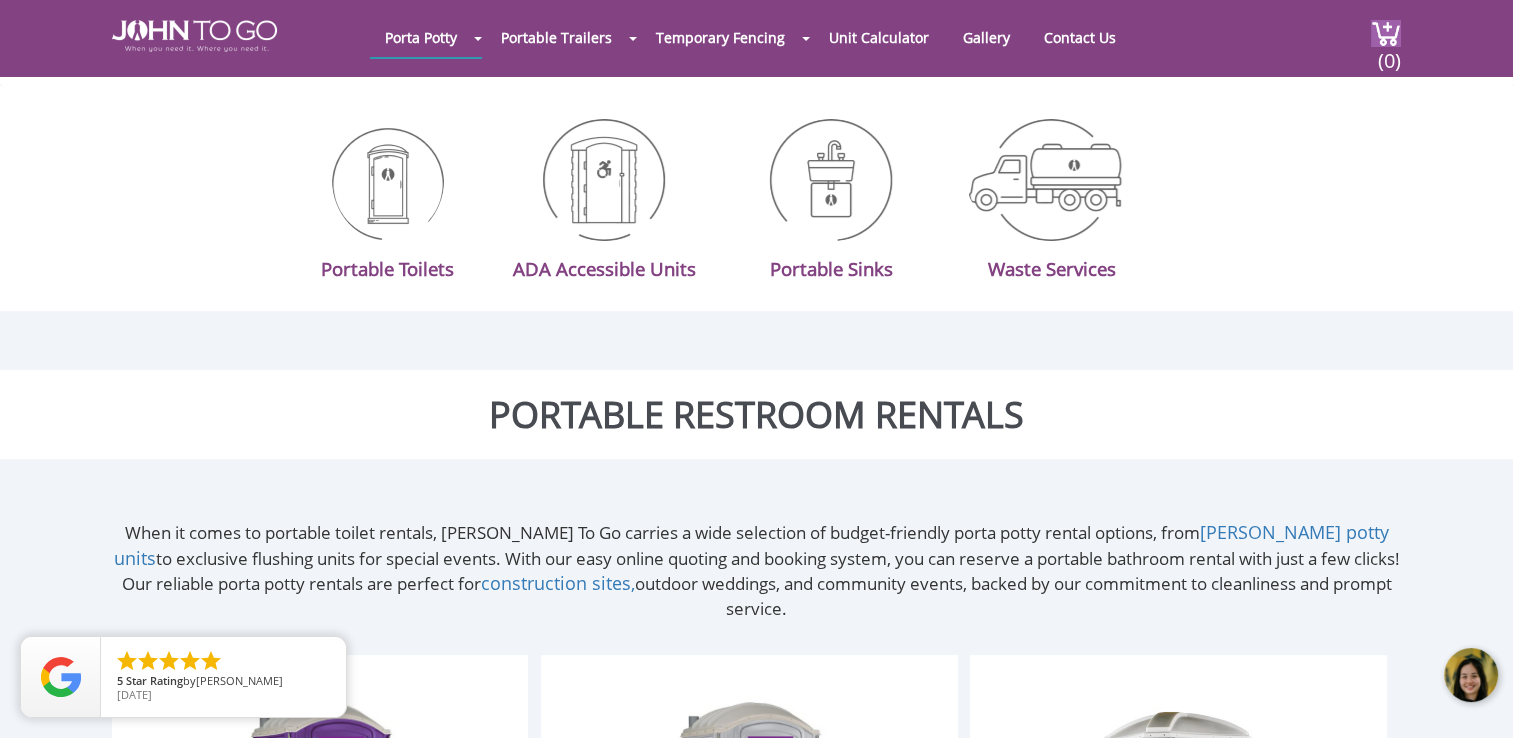 scroll, scrollTop: 0, scrollLeft: 0, axis: both 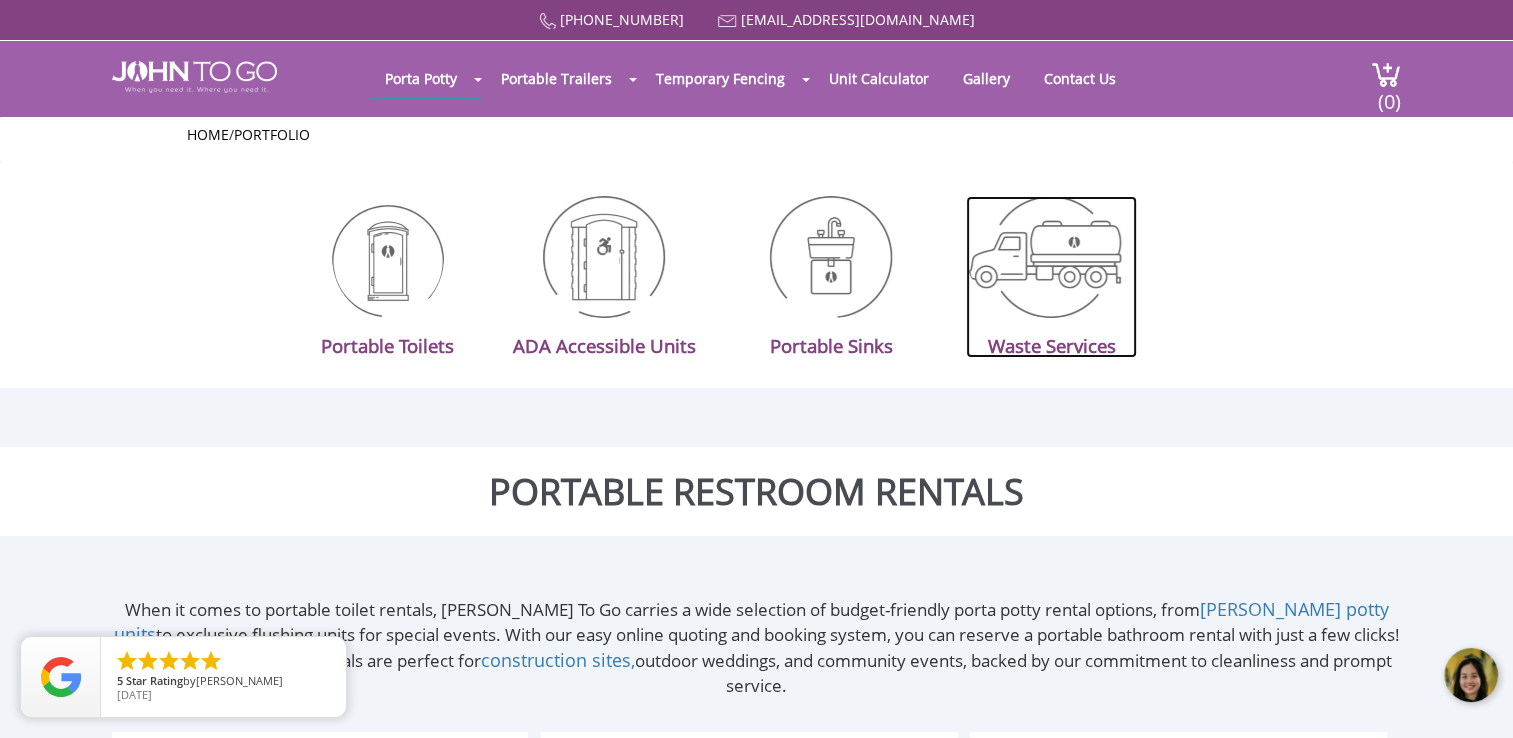 click at bounding box center [1051, 257] 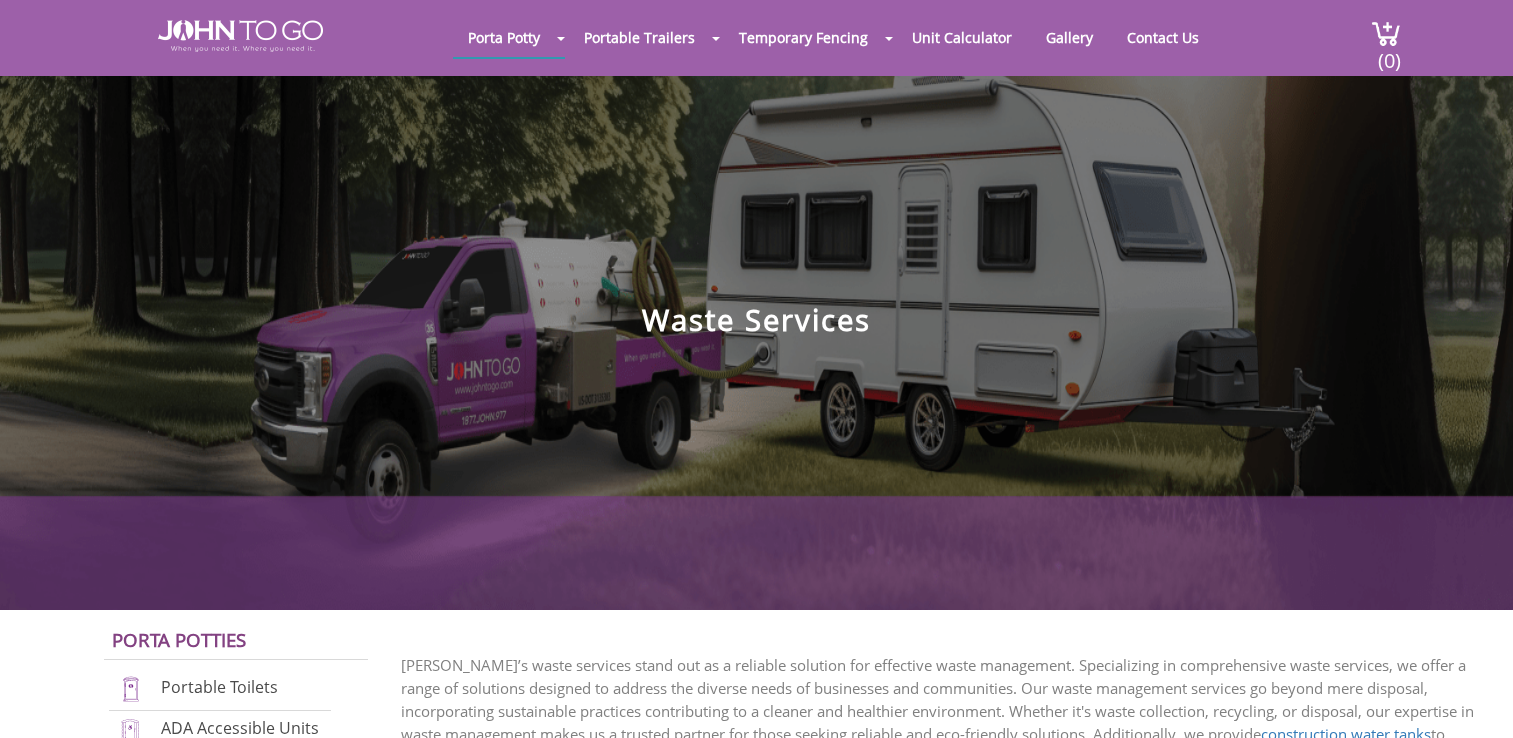 scroll, scrollTop: 0, scrollLeft: 0, axis: both 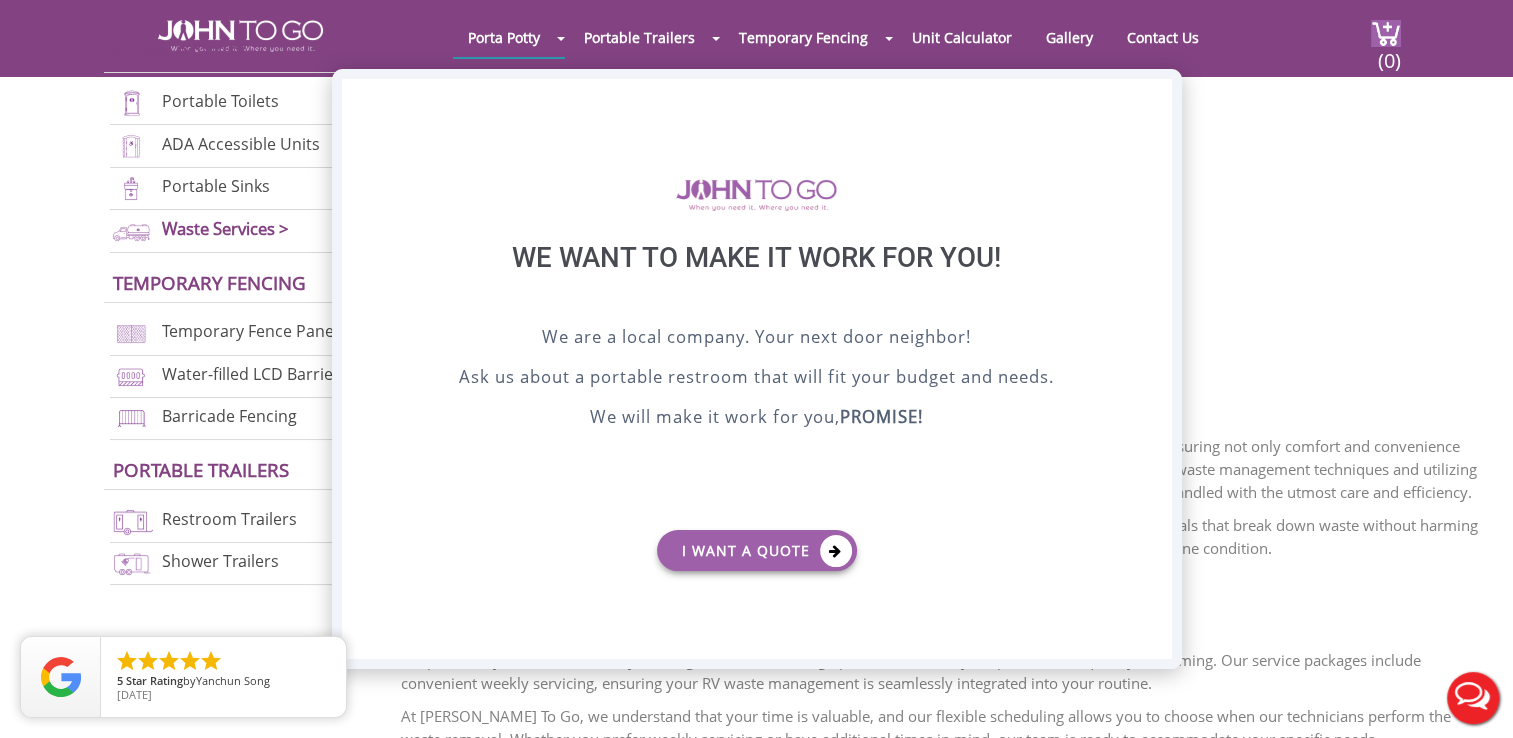 click on "X" at bounding box center (1155, 96) 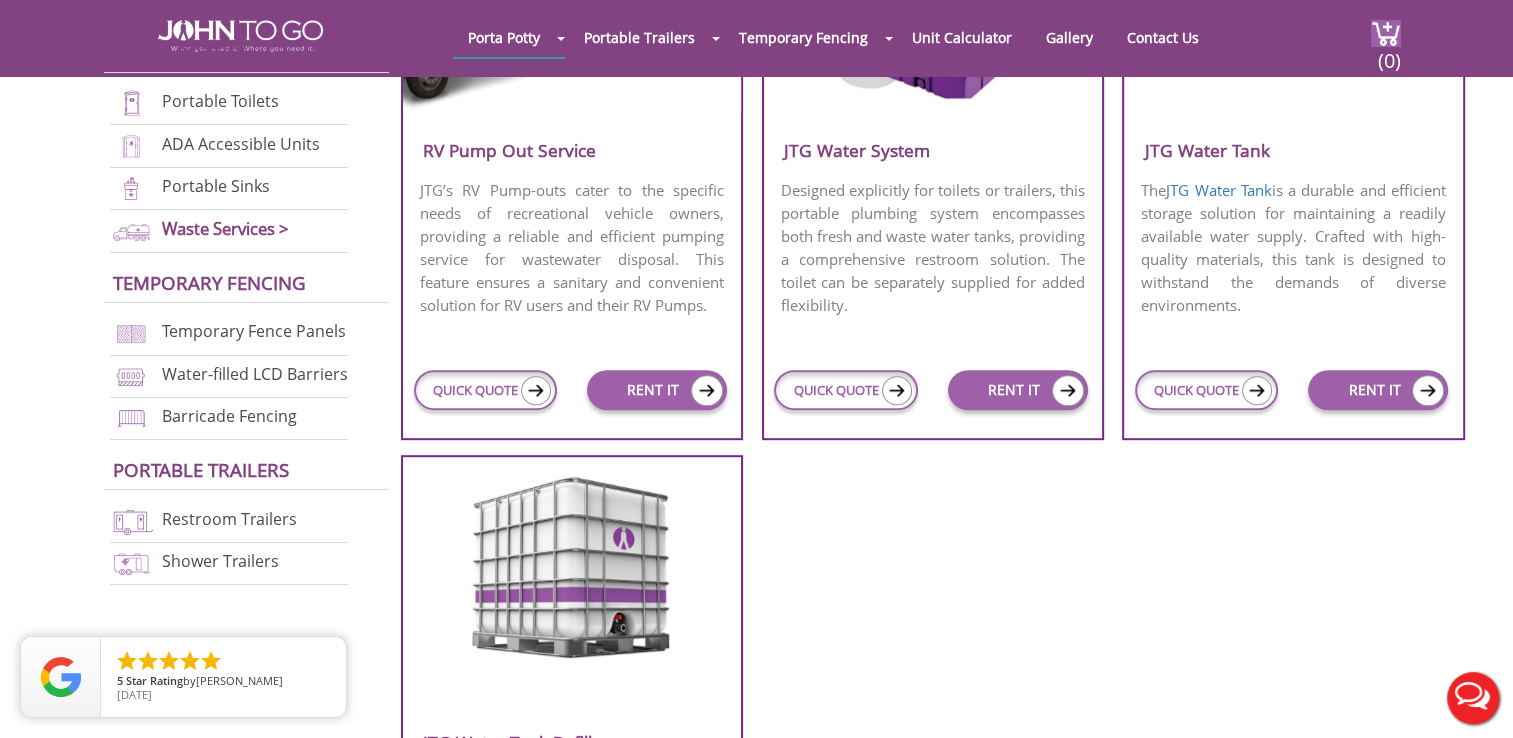 scroll, scrollTop: 1100, scrollLeft: 0, axis: vertical 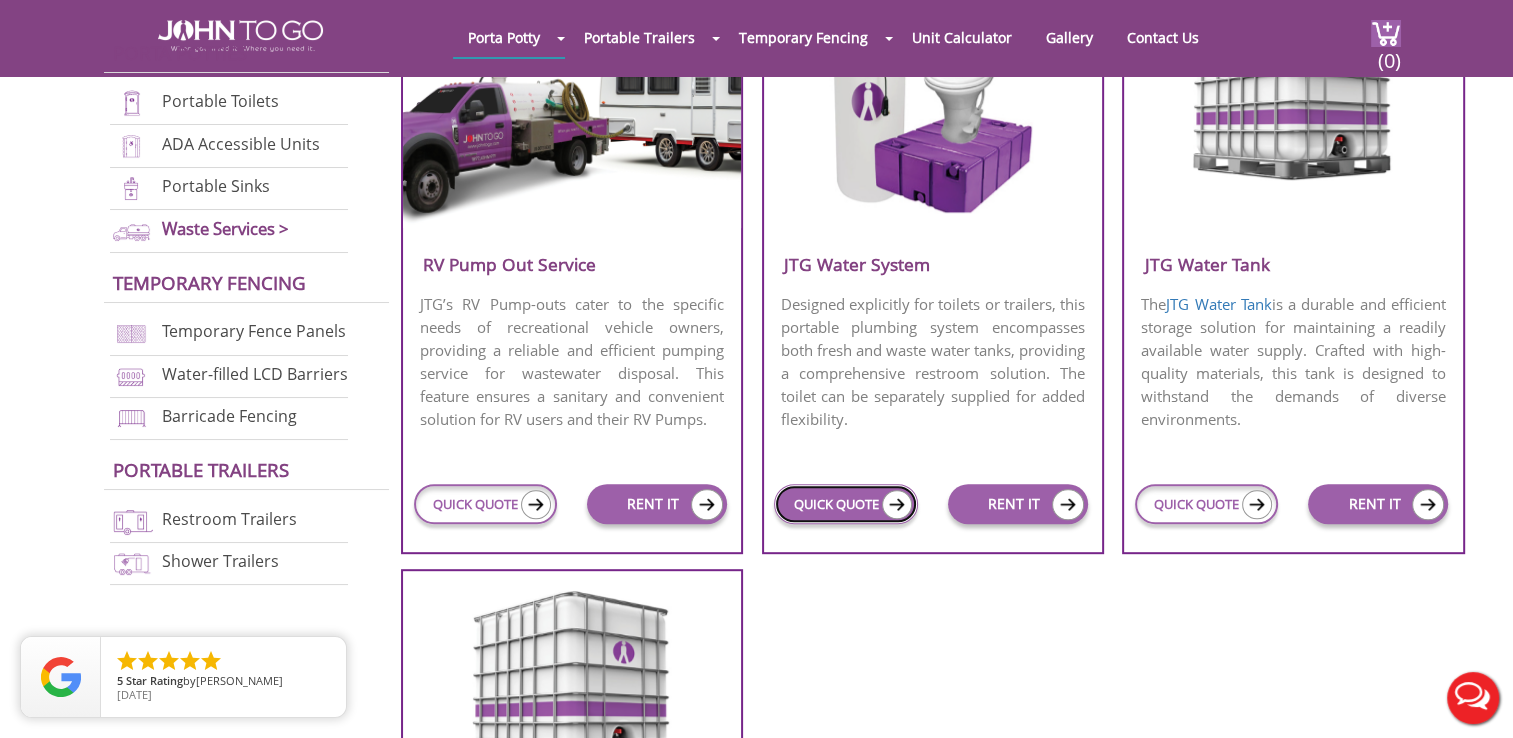 click at bounding box center (897, 504) 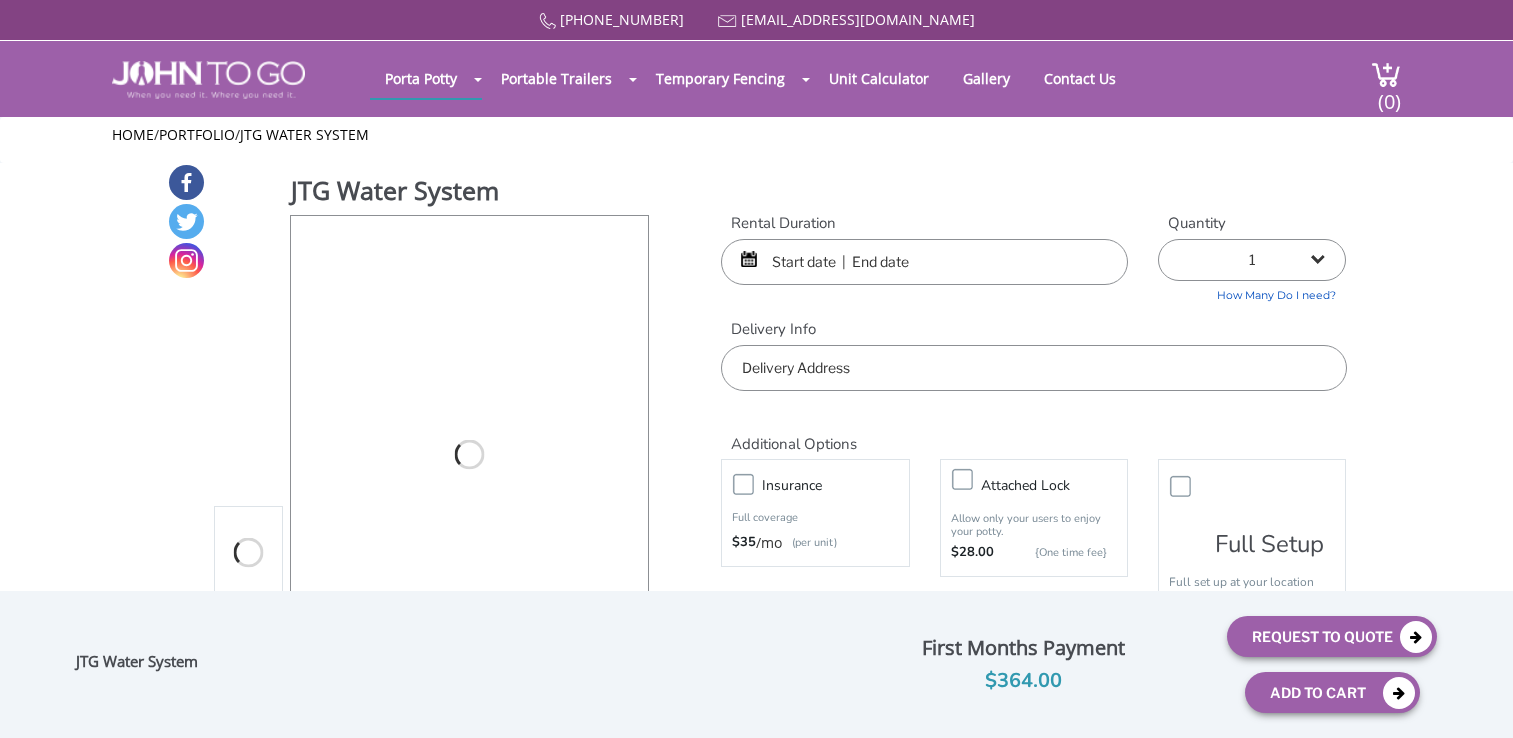 scroll, scrollTop: 0, scrollLeft: 0, axis: both 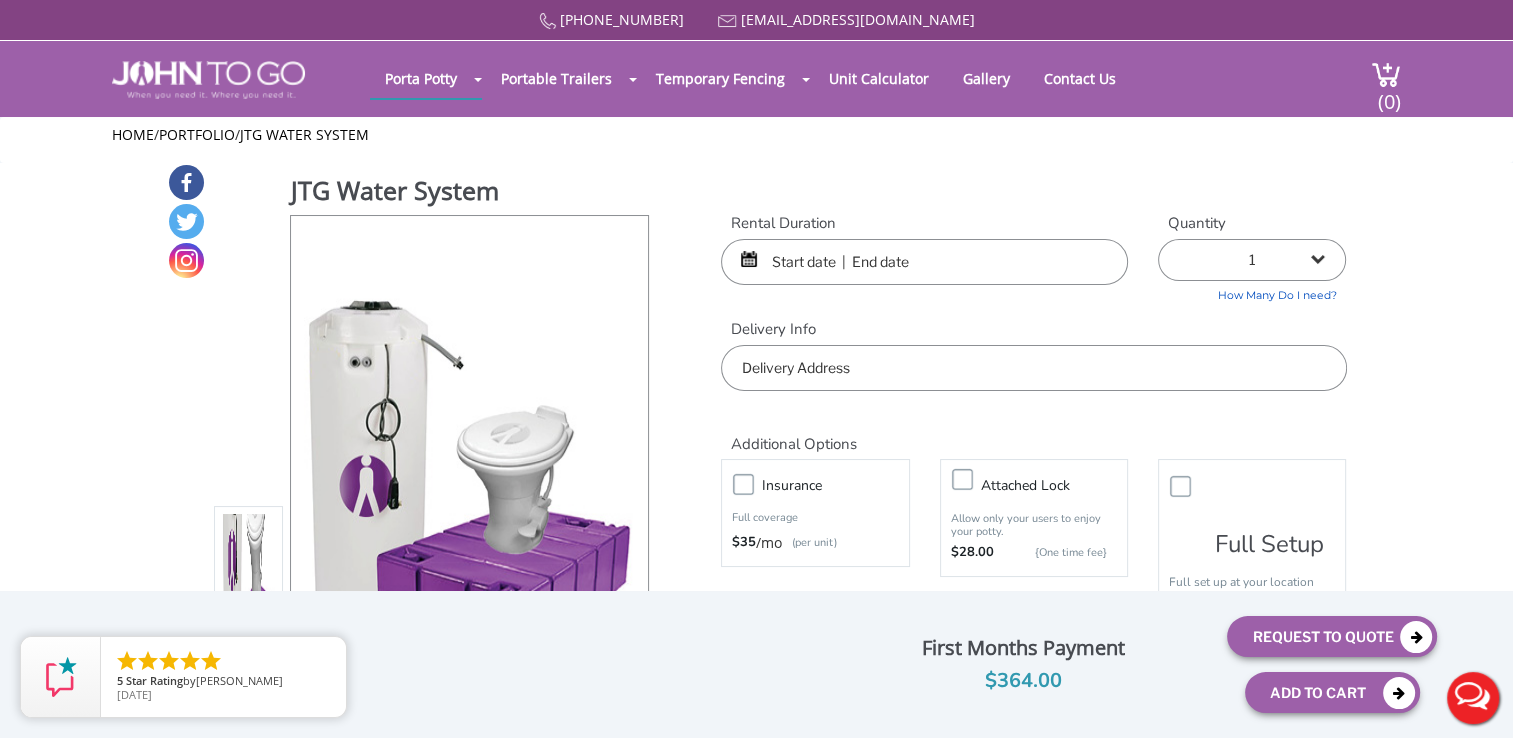 click at bounding box center [924, 262] 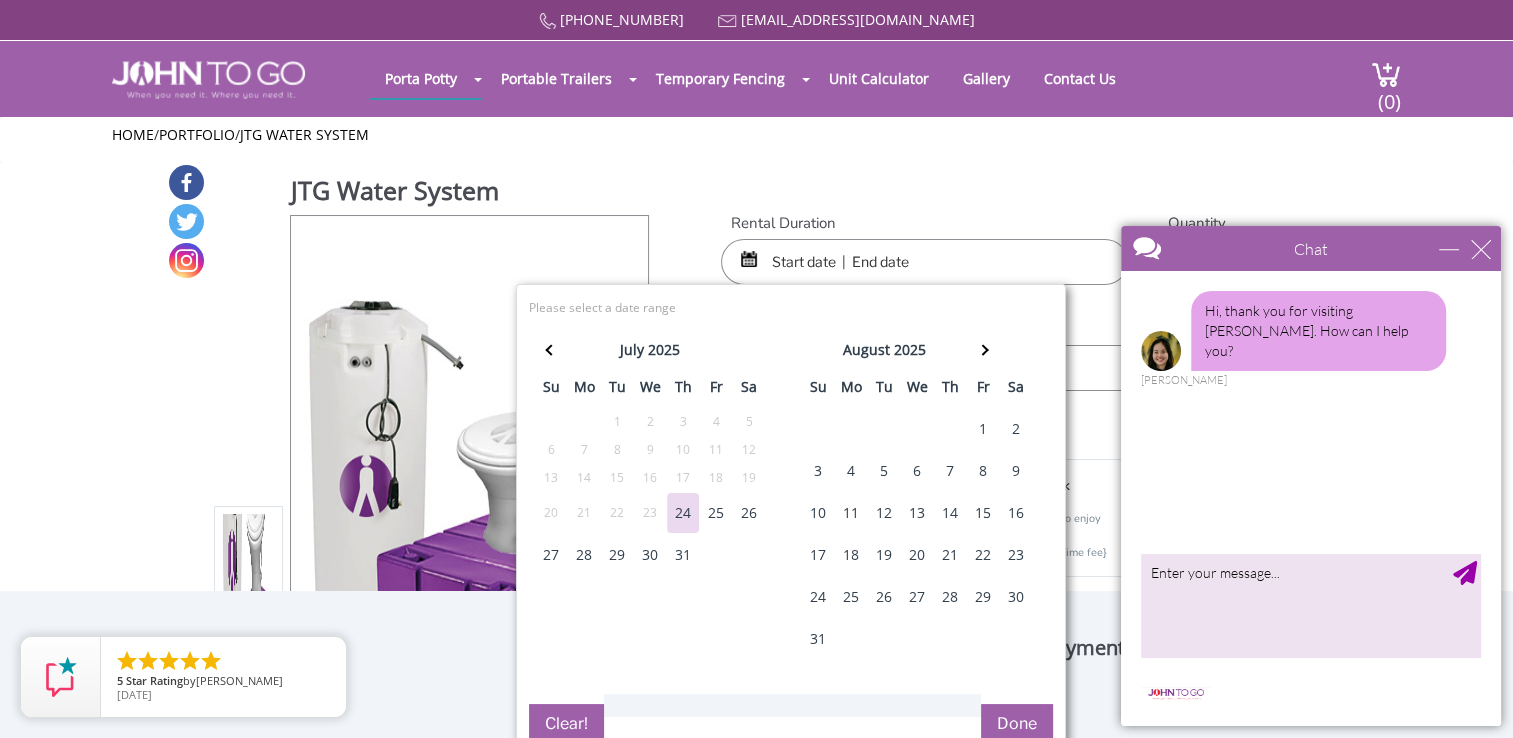 click on "25" at bounding box center [716, 513] 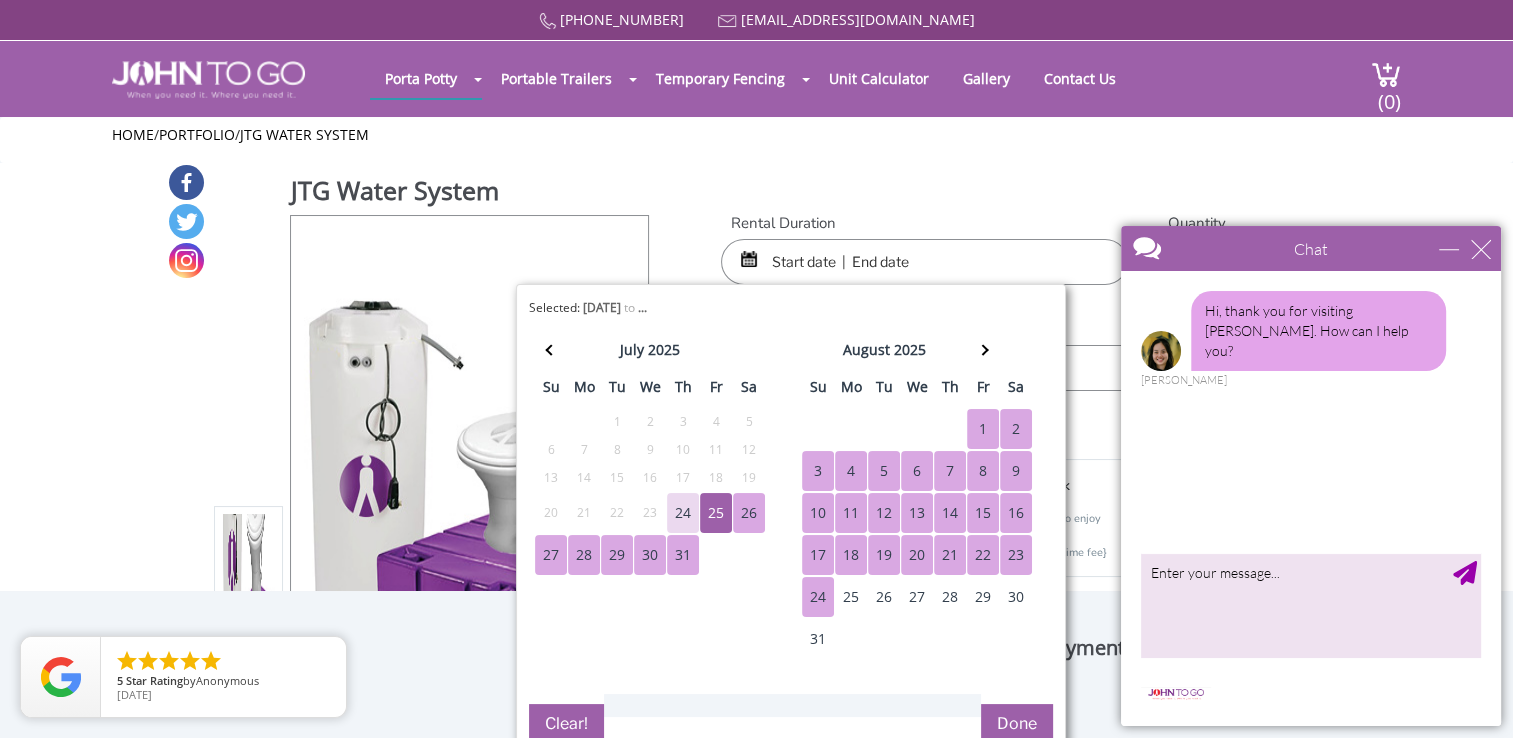 click on "24" at bounding box center [818, 597] 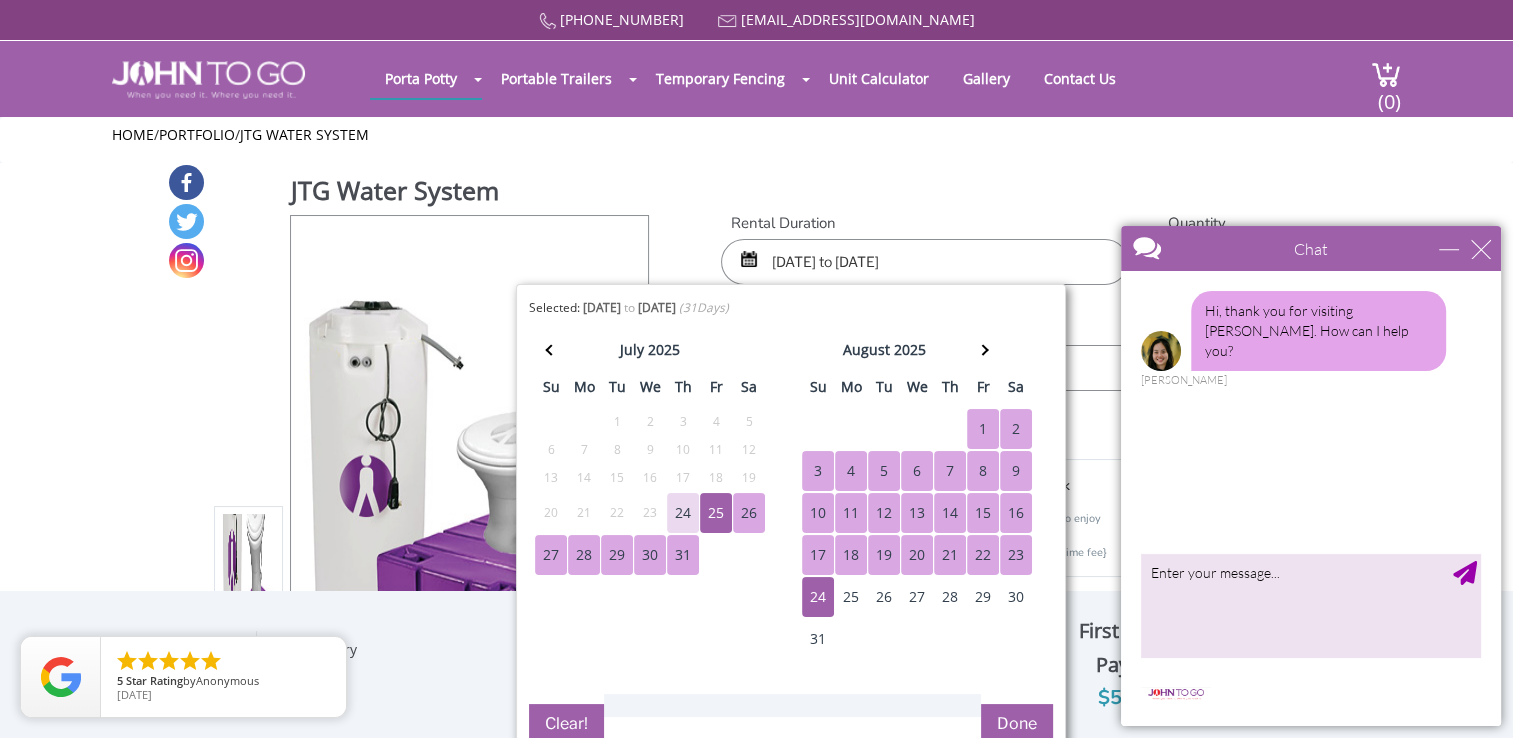 click on "Done" at bounding box center (1017, 724) 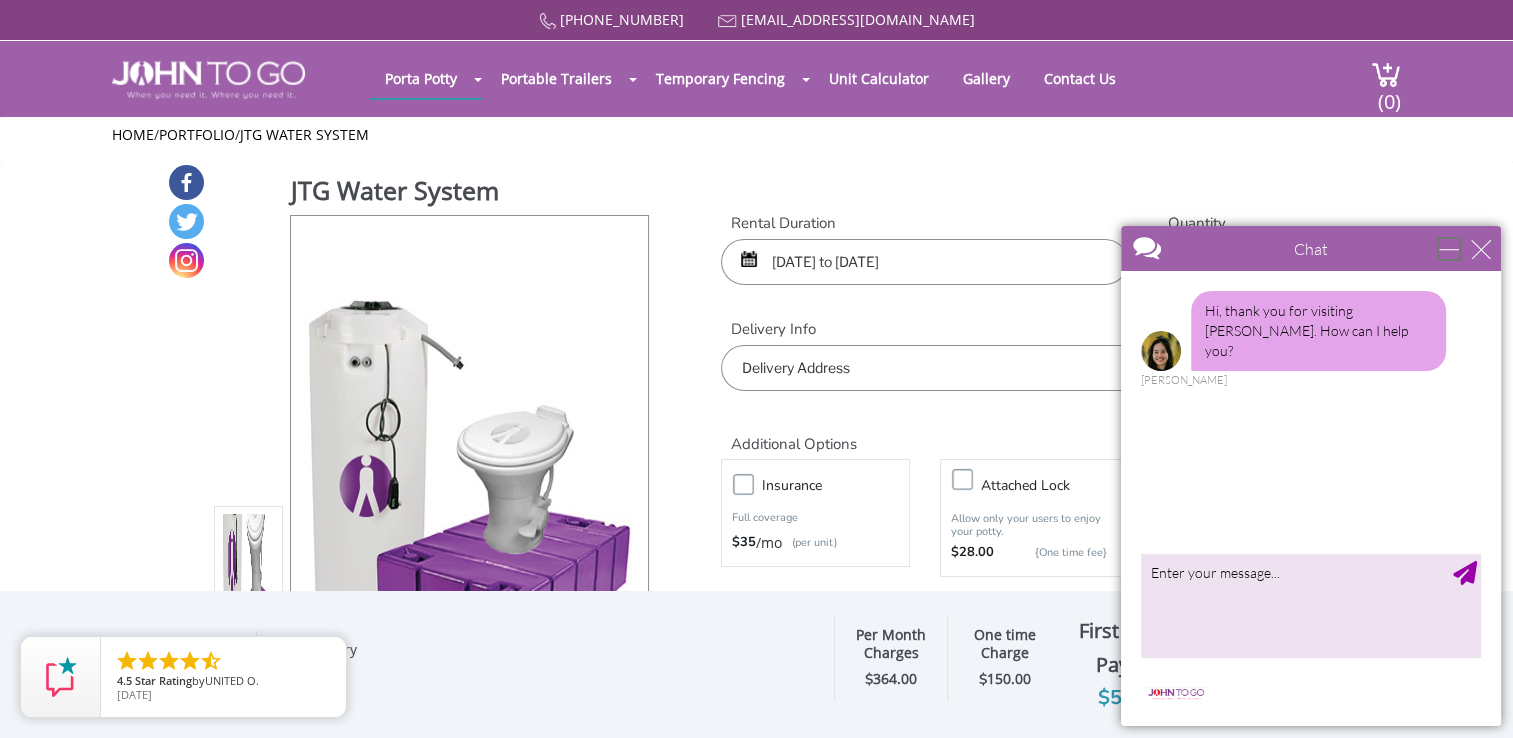 click at bounding box center [1449, 249] 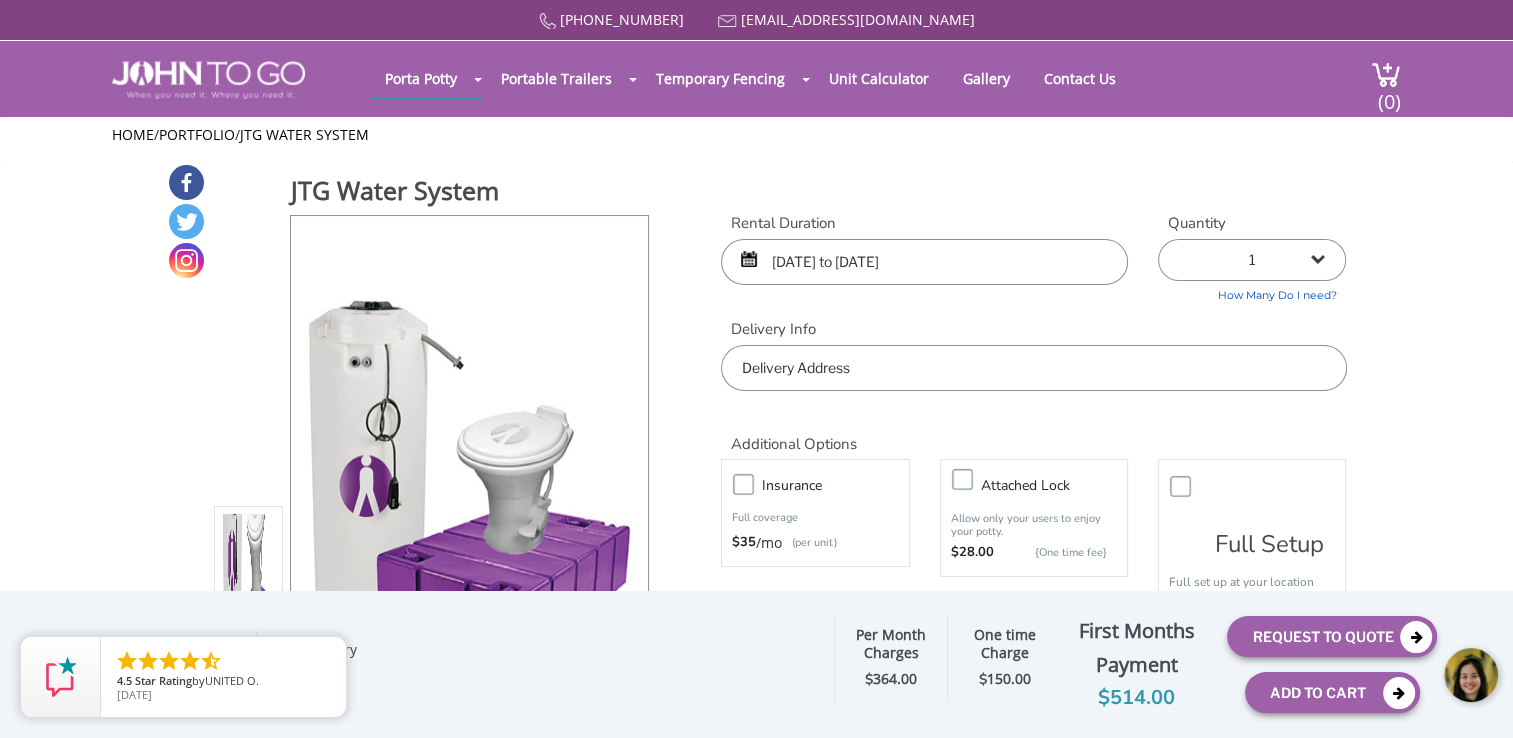 click at bounding box center [1033, 368] 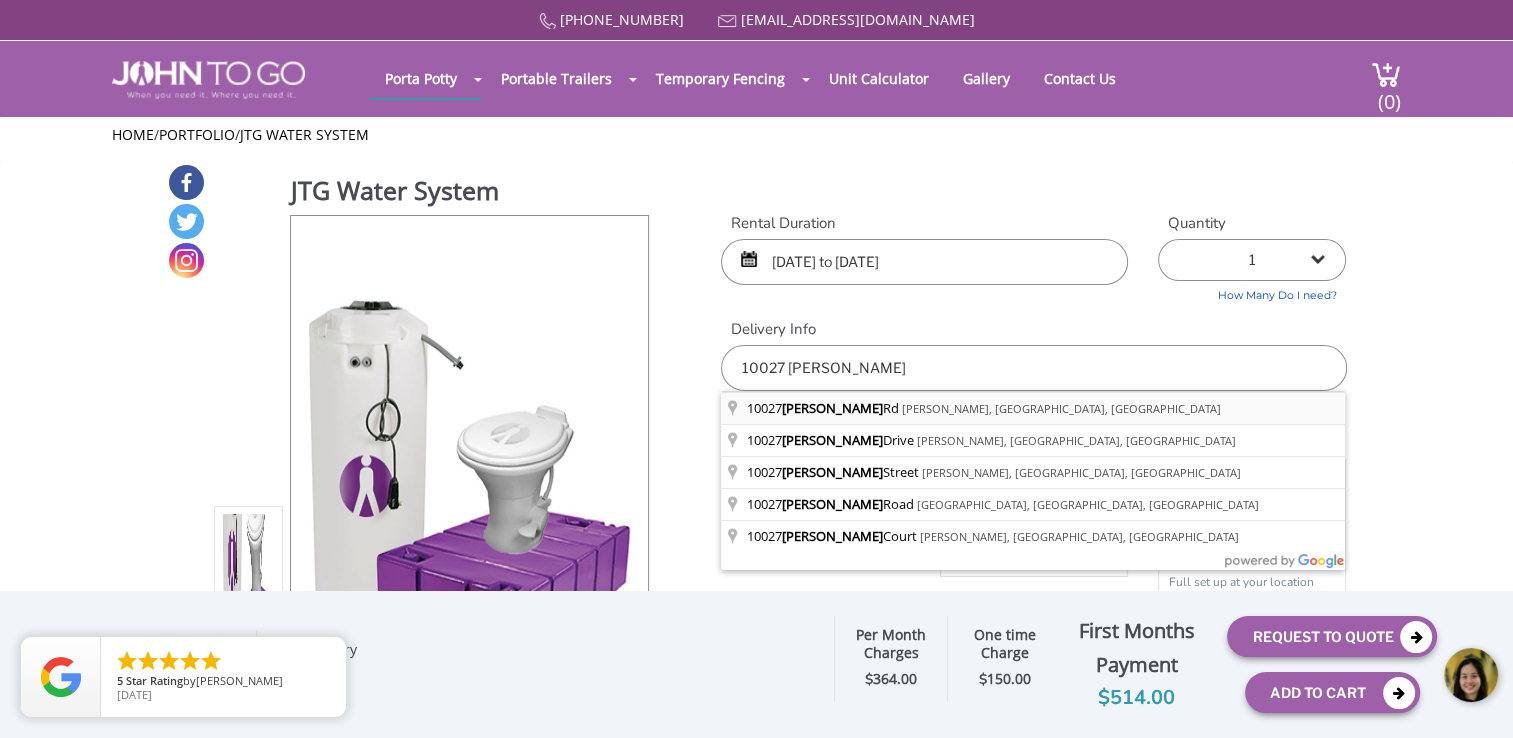 type on "[STREET_ADDRESS][PERSON_NAME][PERSON_NAME]" 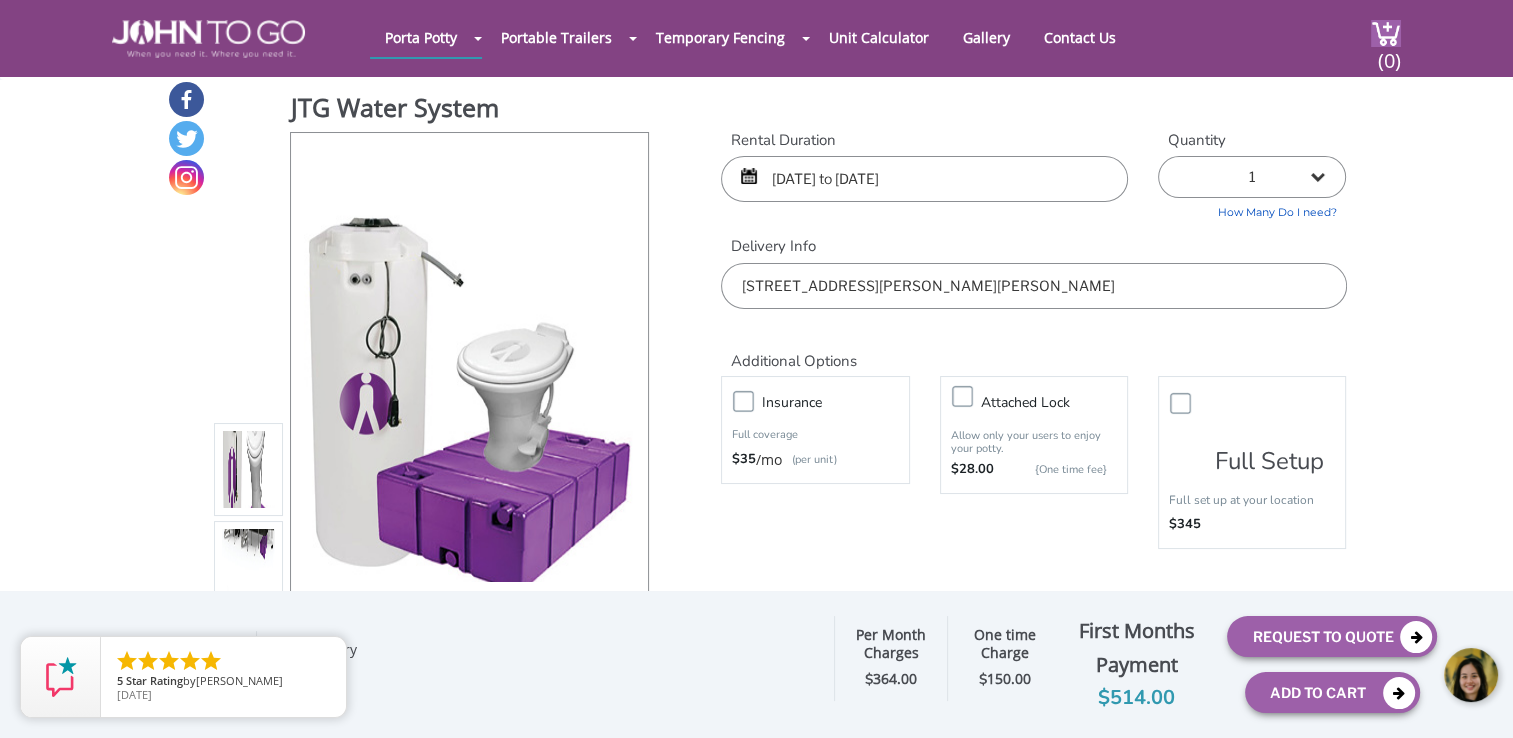 scroll, scrollTop: 0, scrollLeft: 0, axis: both 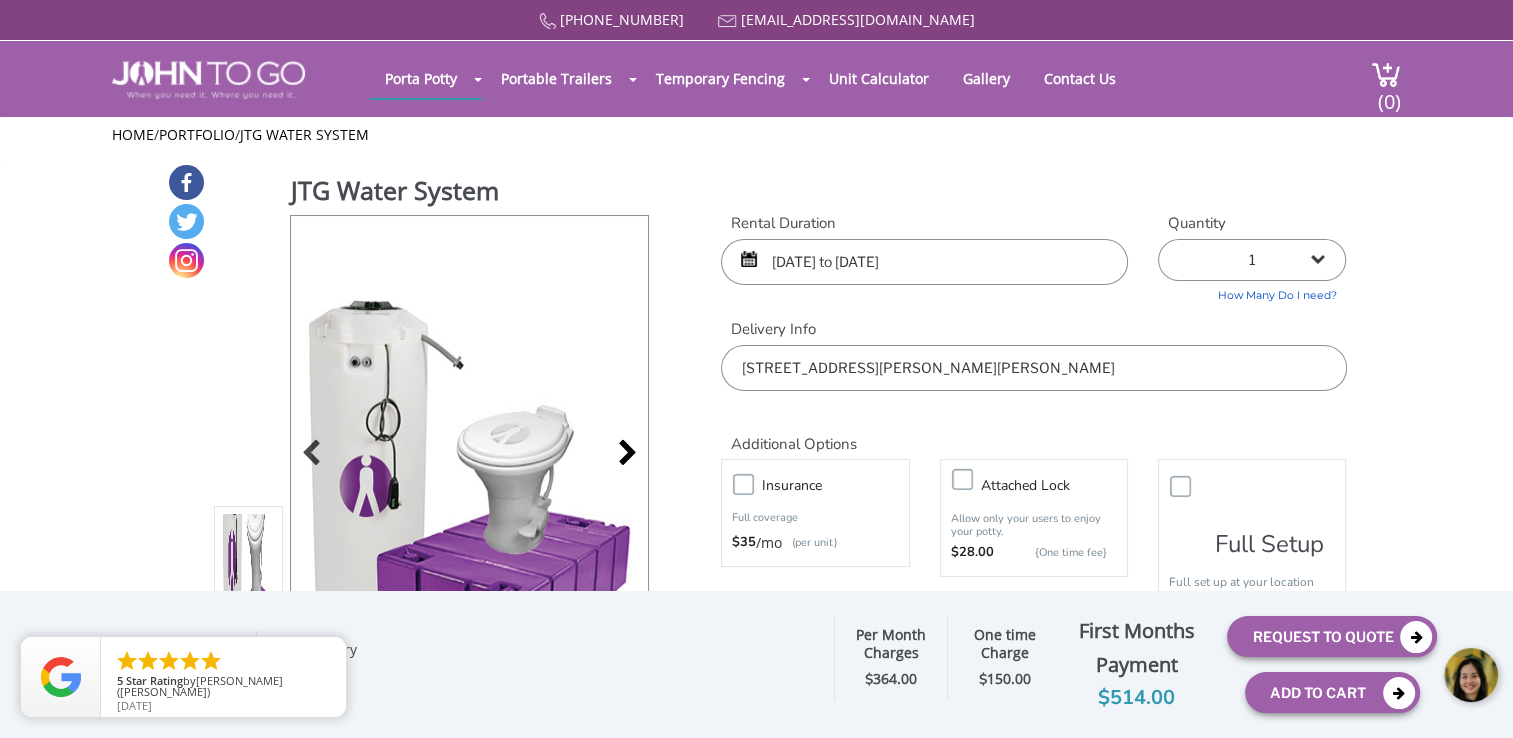 click at bounding box center [622, 455] 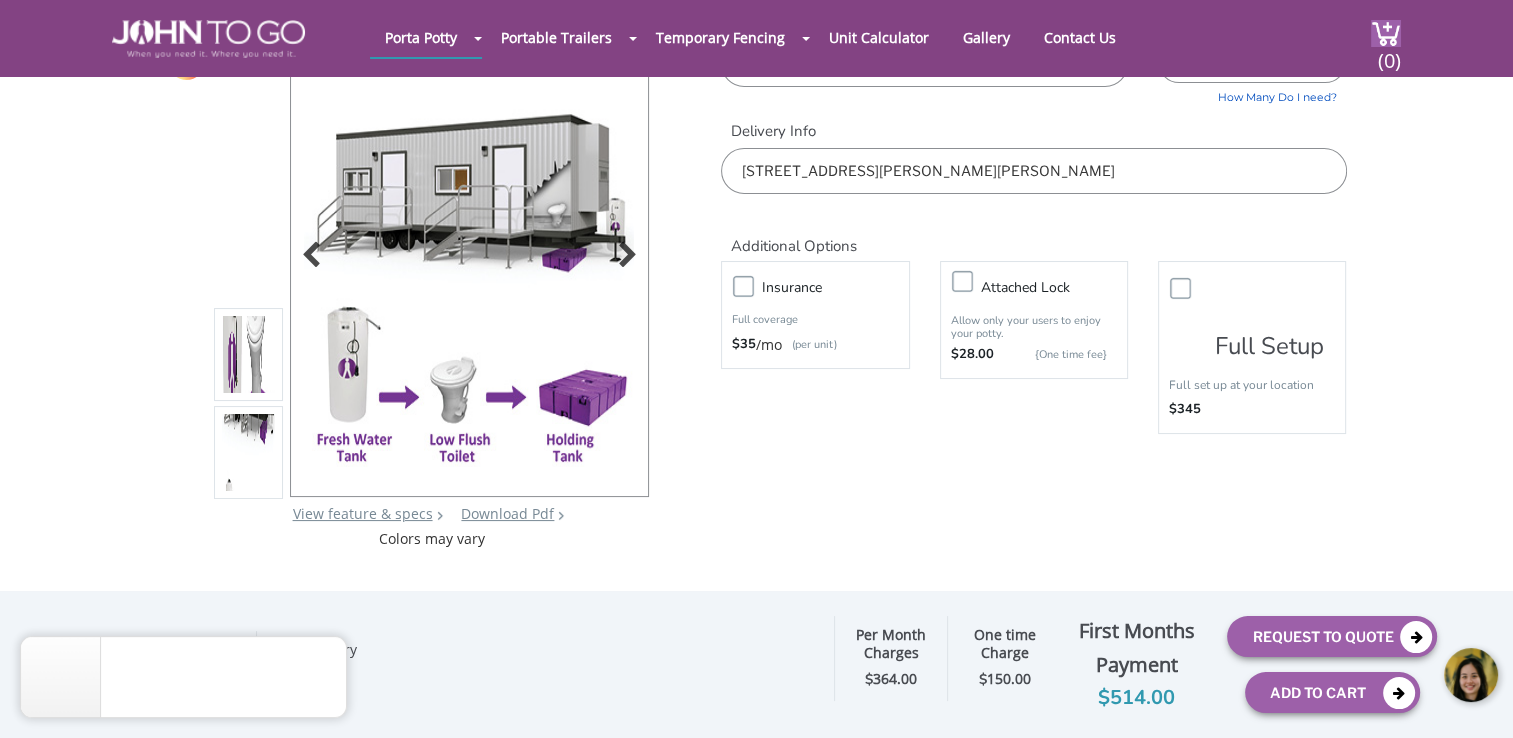 scroll, scrollTop: 0, scrollLeft: 0, axis: both 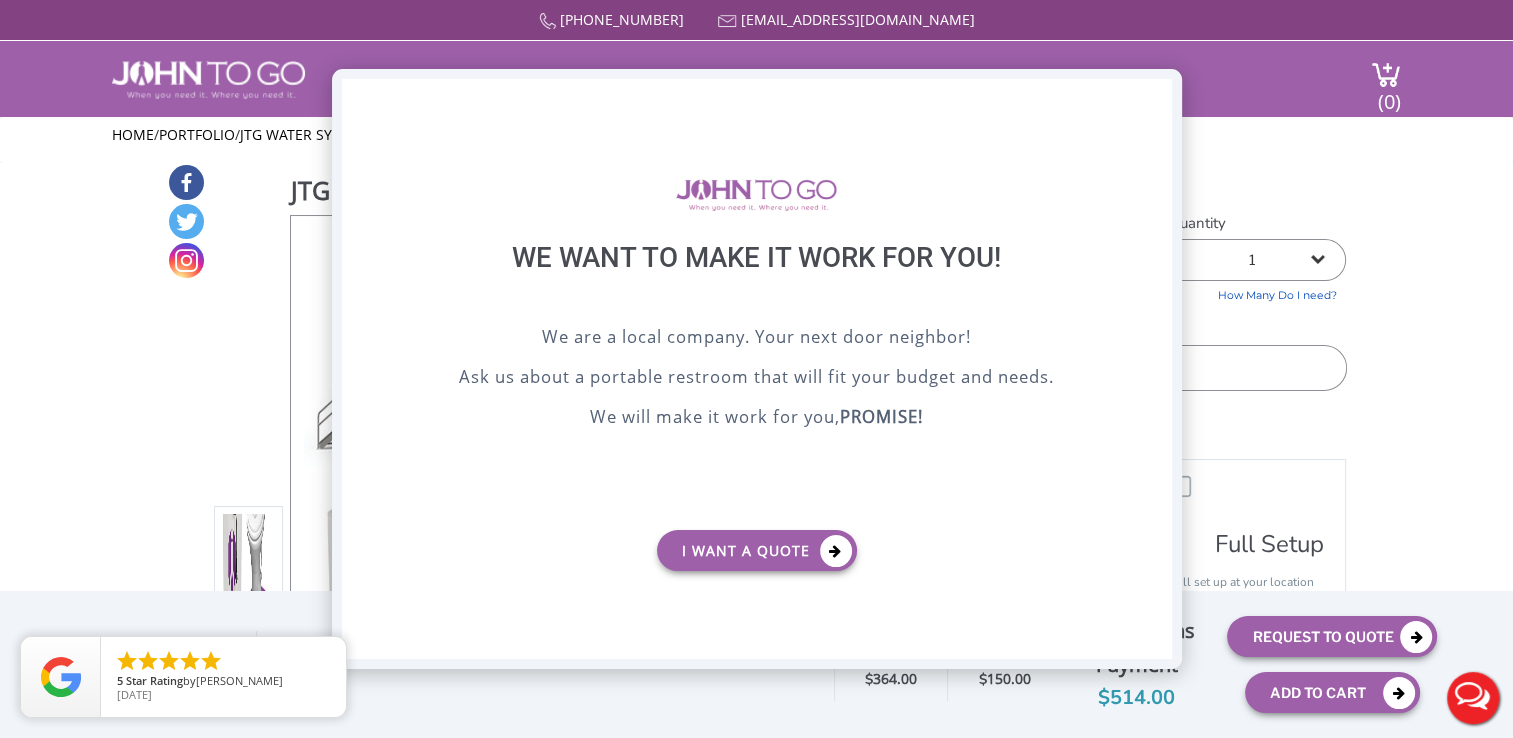 click on "X" at bounding box center (1155, 96) 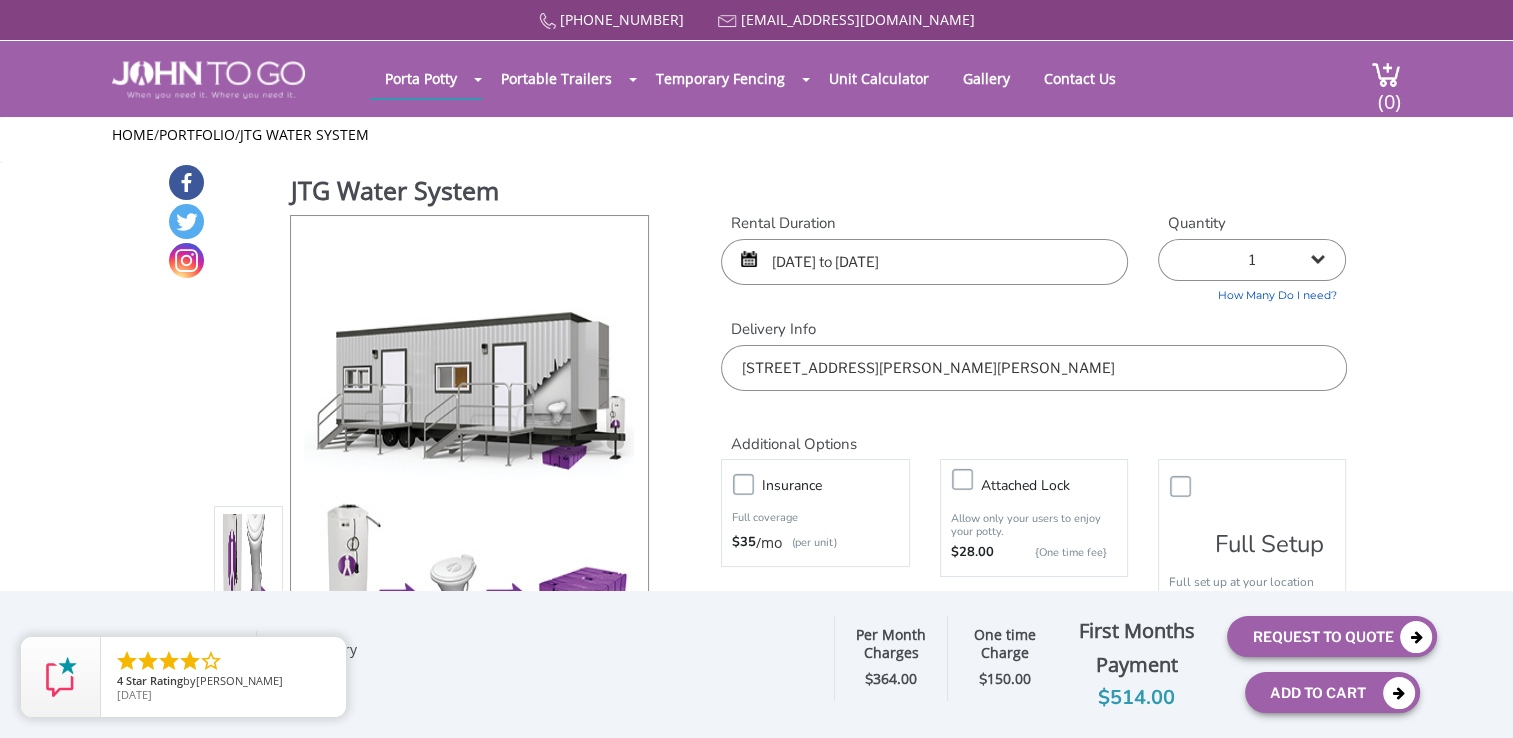 scroll, scrollTop: 0, scrollLeft: 0, axis: both 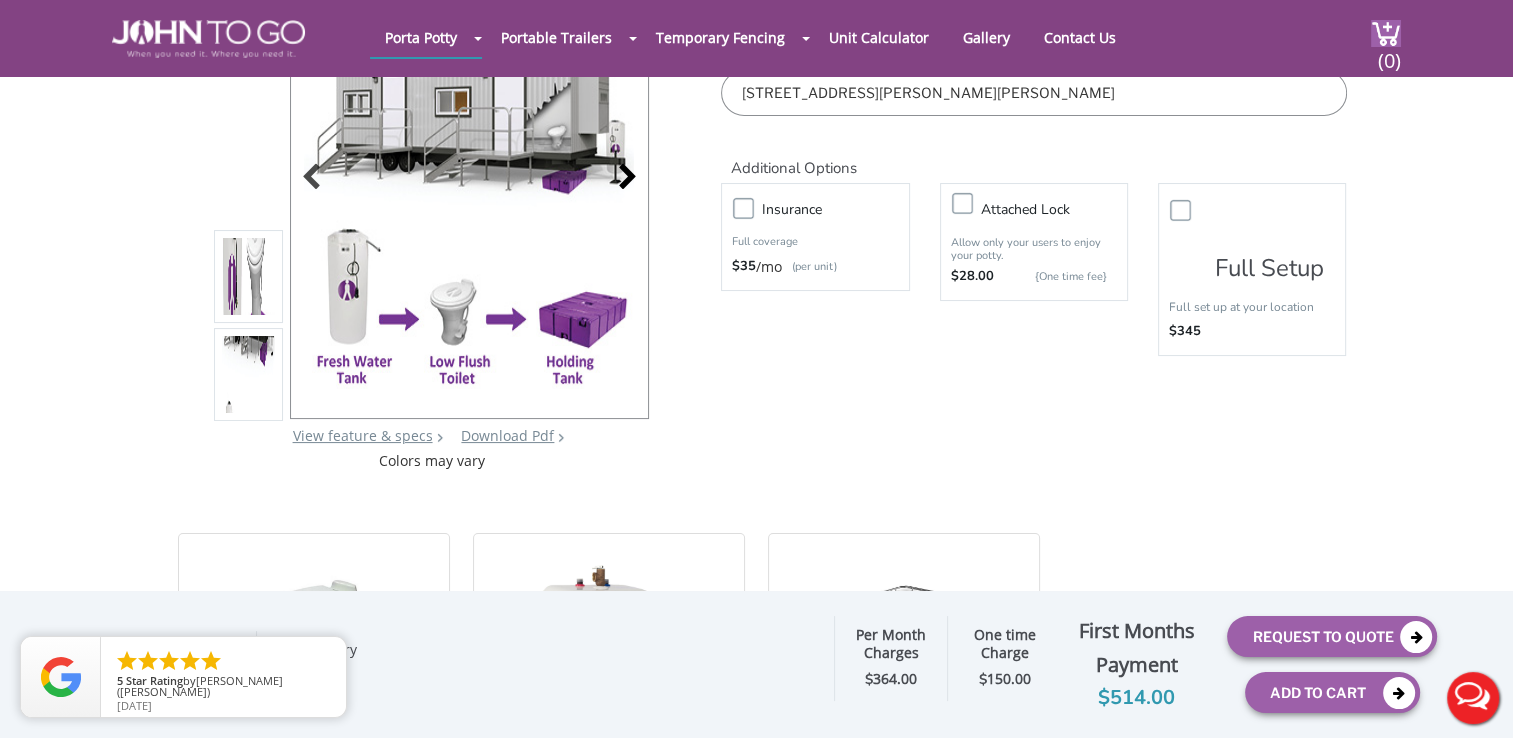 click at bounding box center (622, 179) 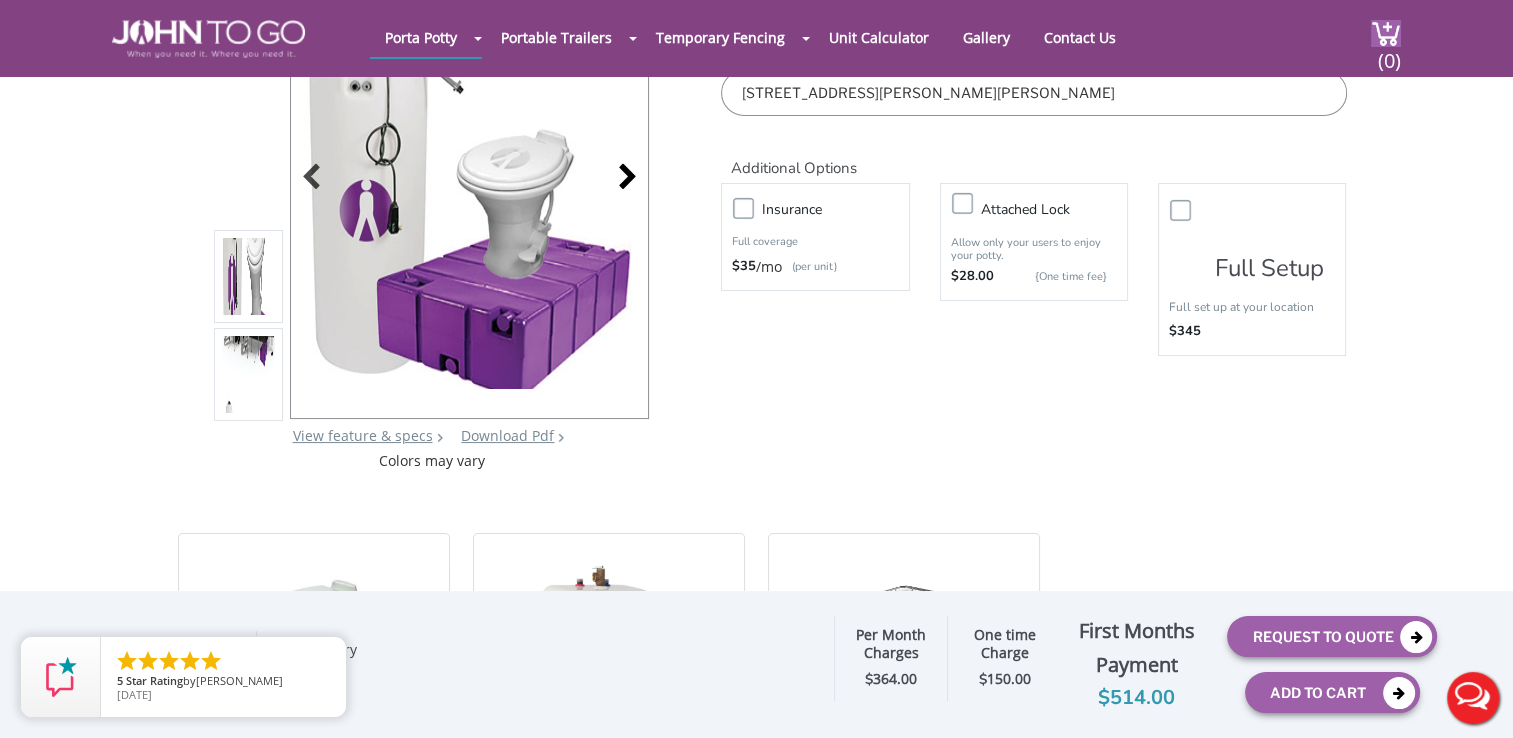 click at bounding box center [622, 179] 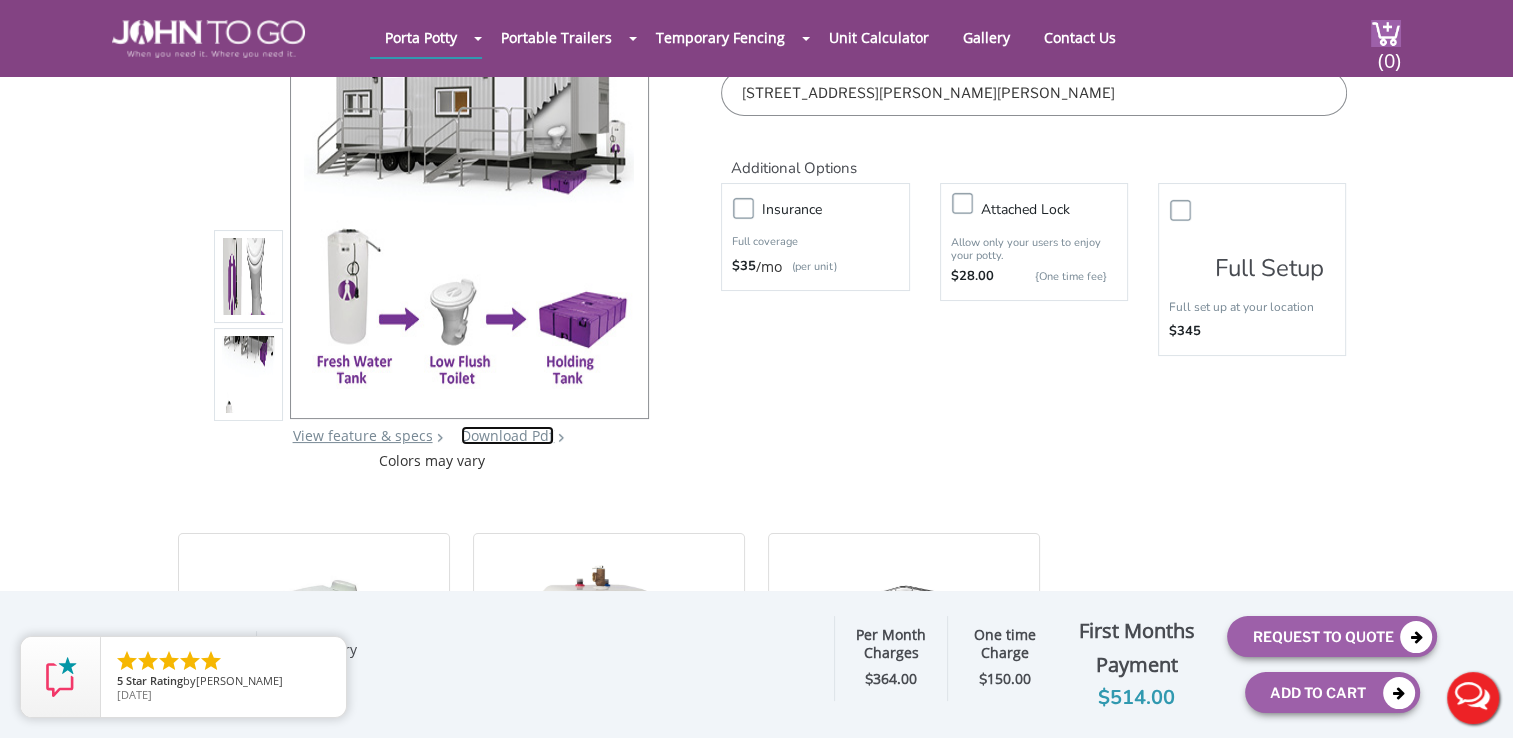 click on "Download Pdf" at bounding box center (507, 435) 